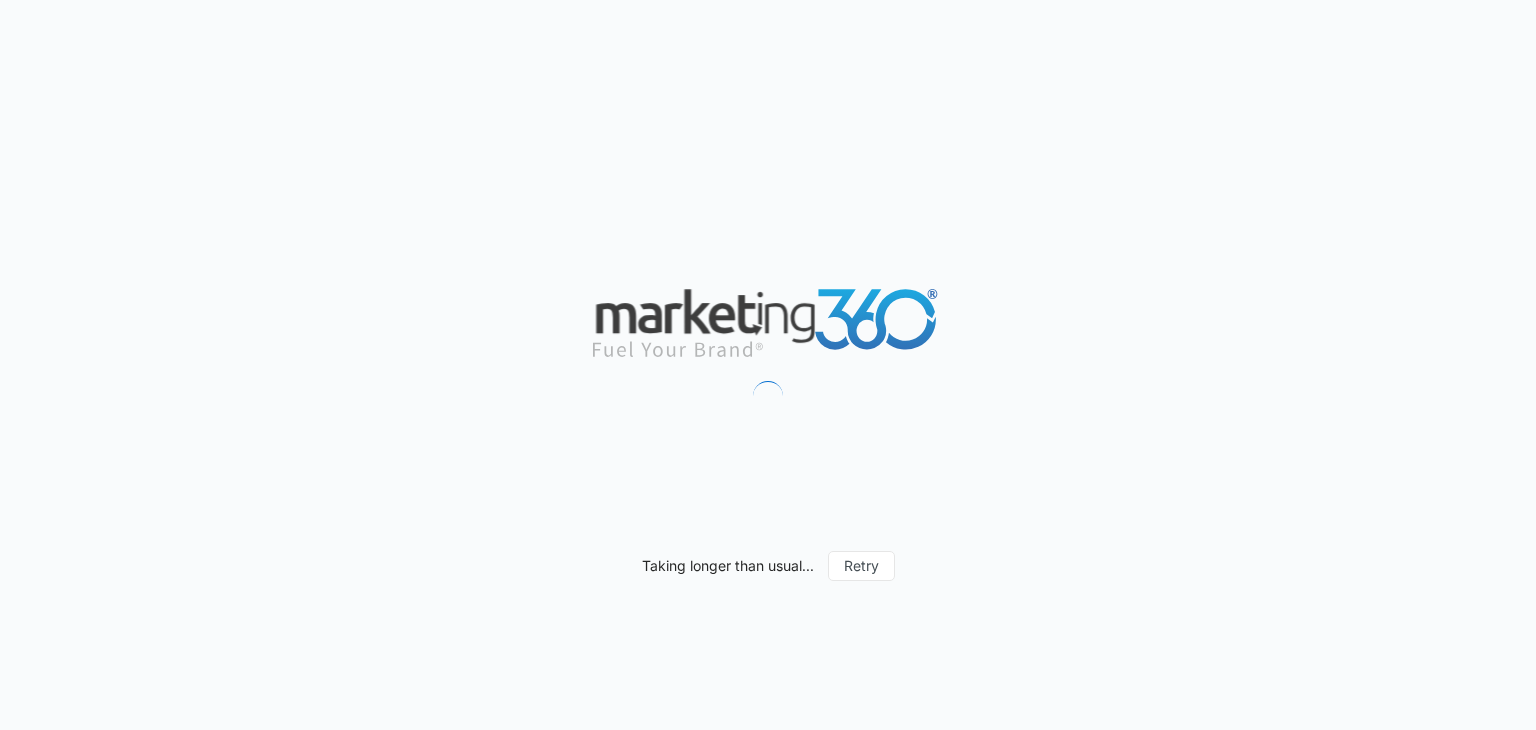 scroll, scrollTop: 0, scrollLeft: 0, axis: both 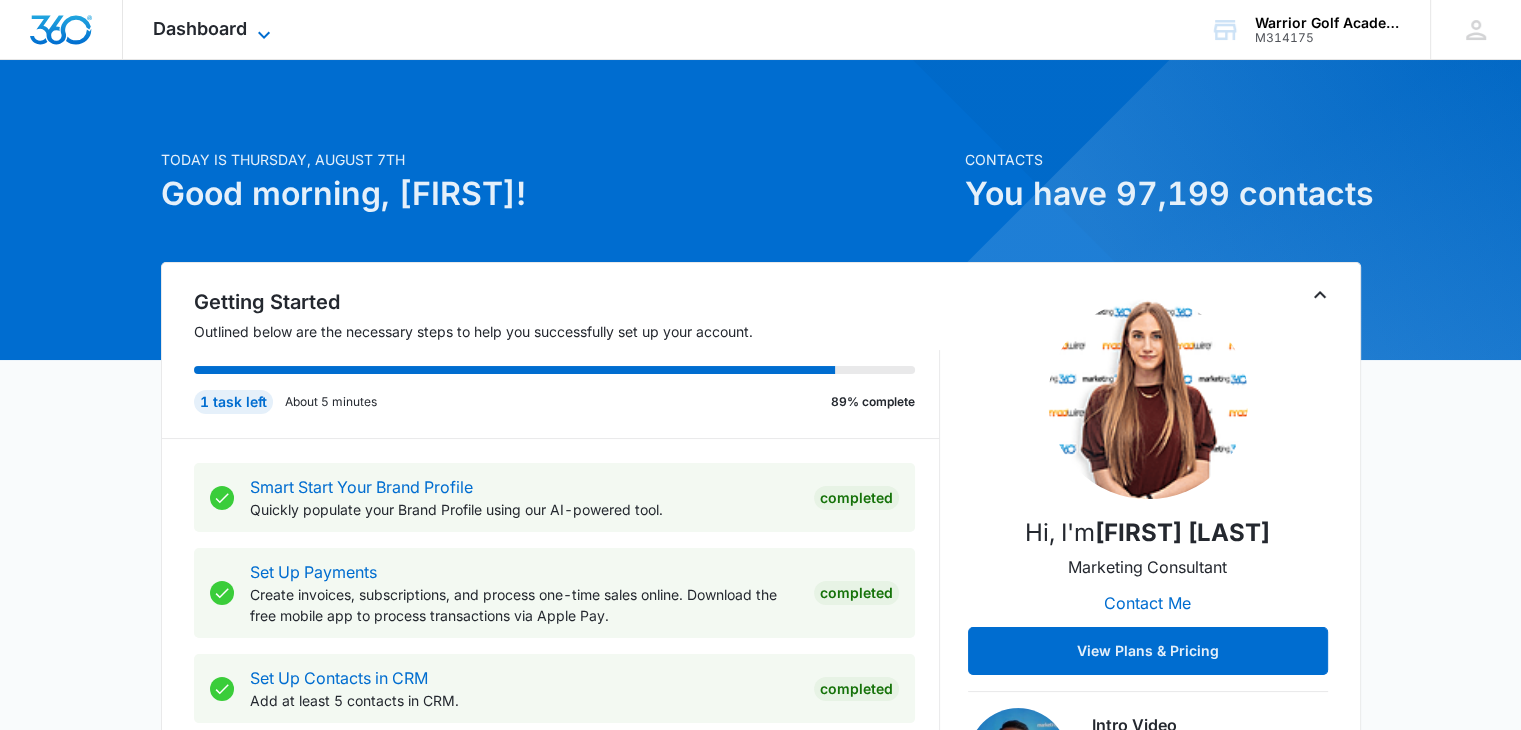 click on "Dashboard" at bounding box center [200, 28] 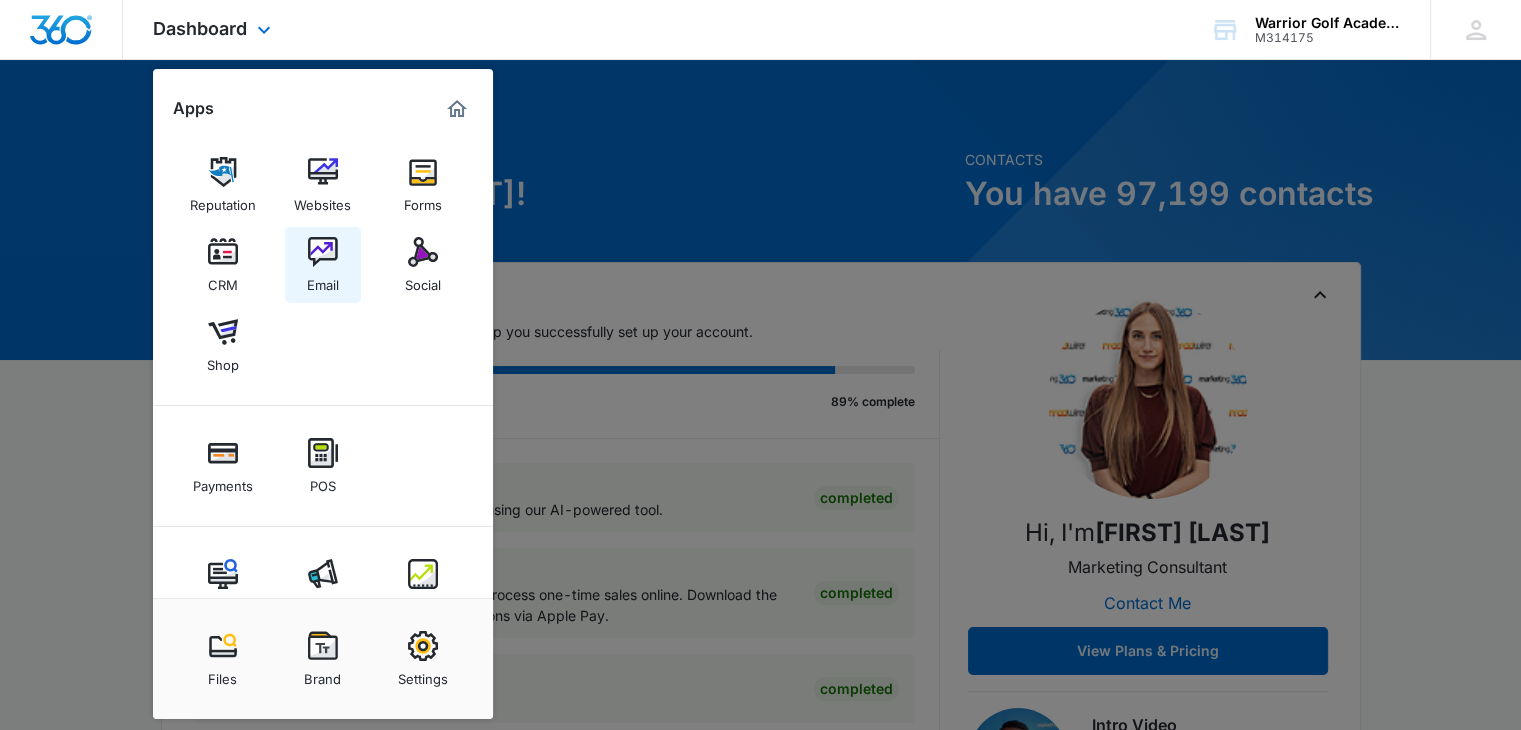 click at bounding box center (323, 252) 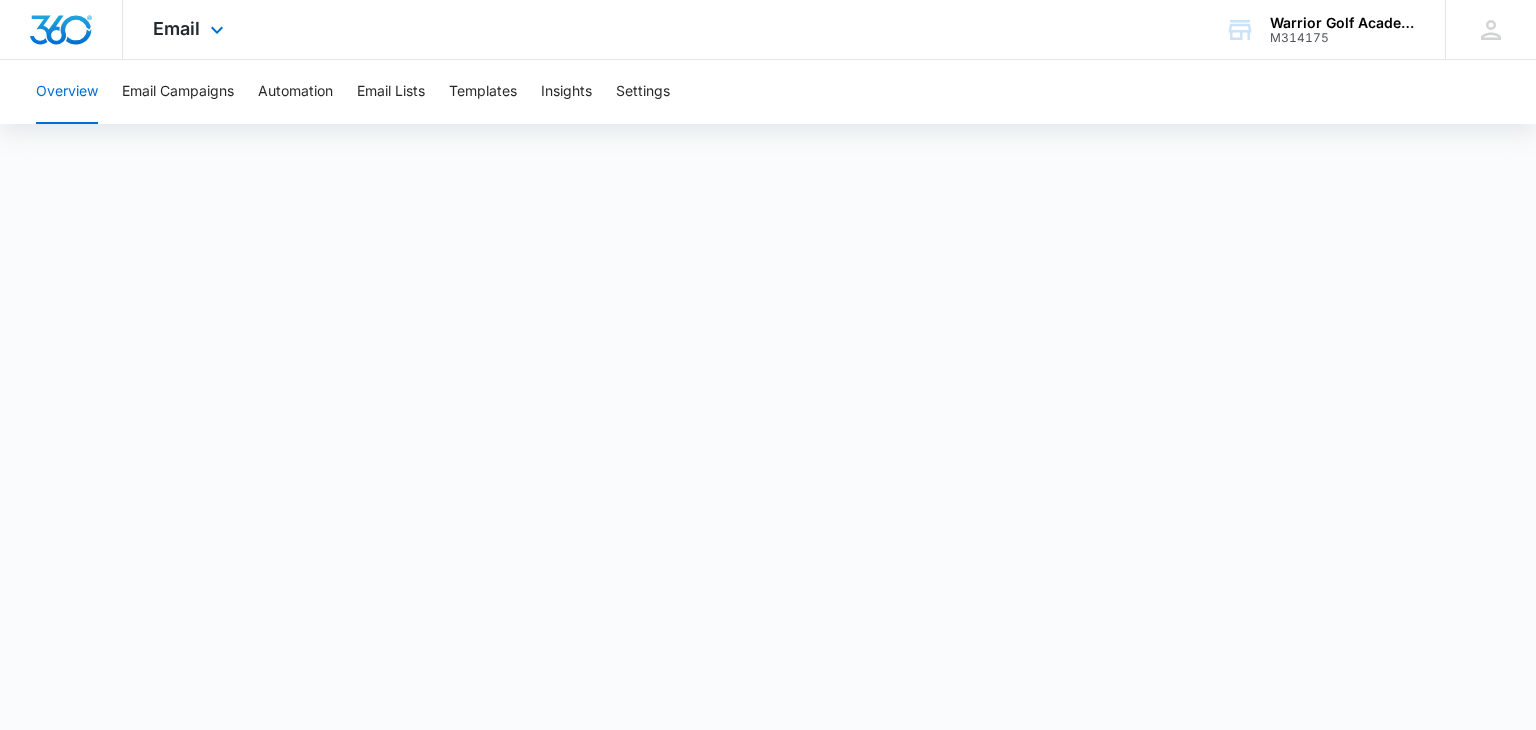 drag, startPoint x: 208, startPoint y: 91, endPoint x: 201, endPoint y: 33, distance: 58.420887 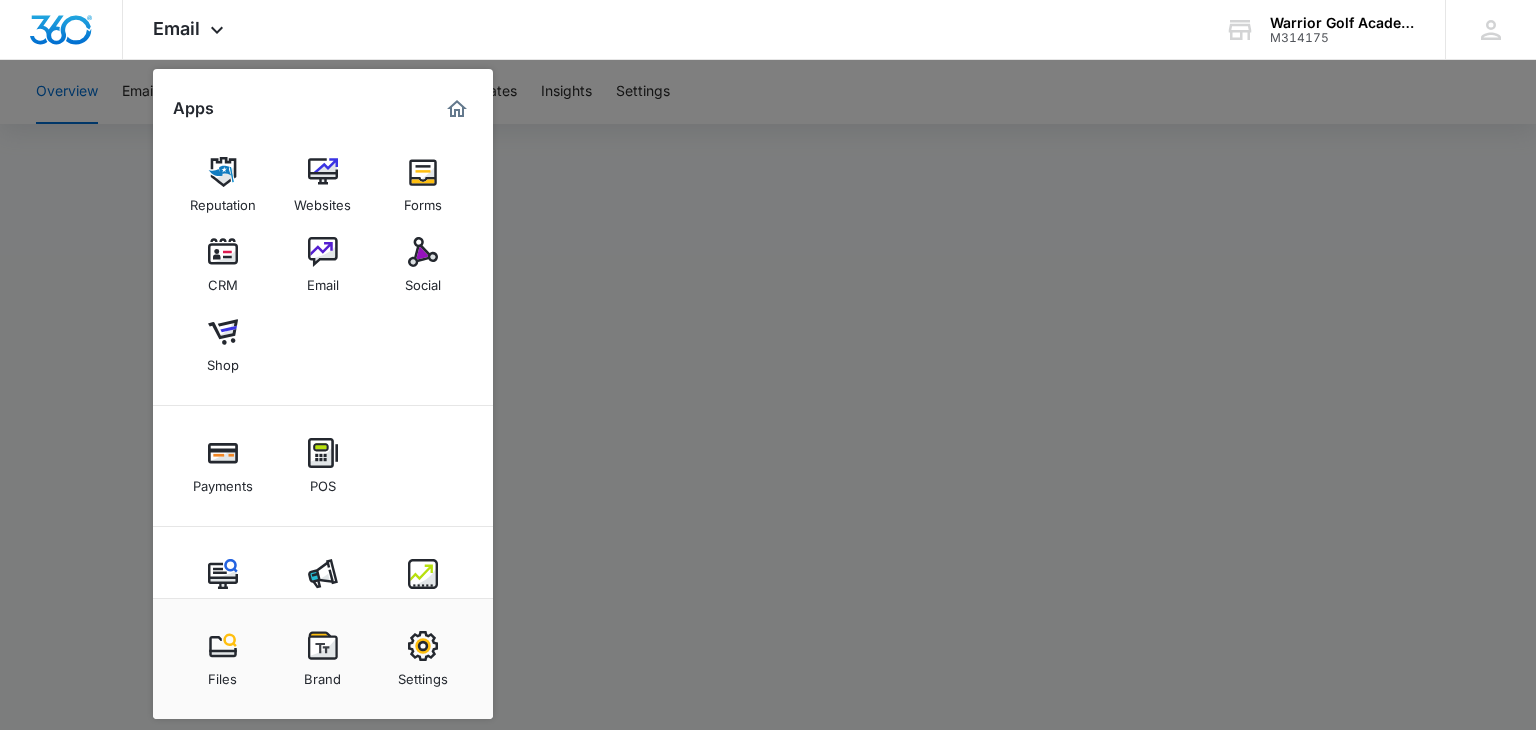 click at bounding box center [768, 365] 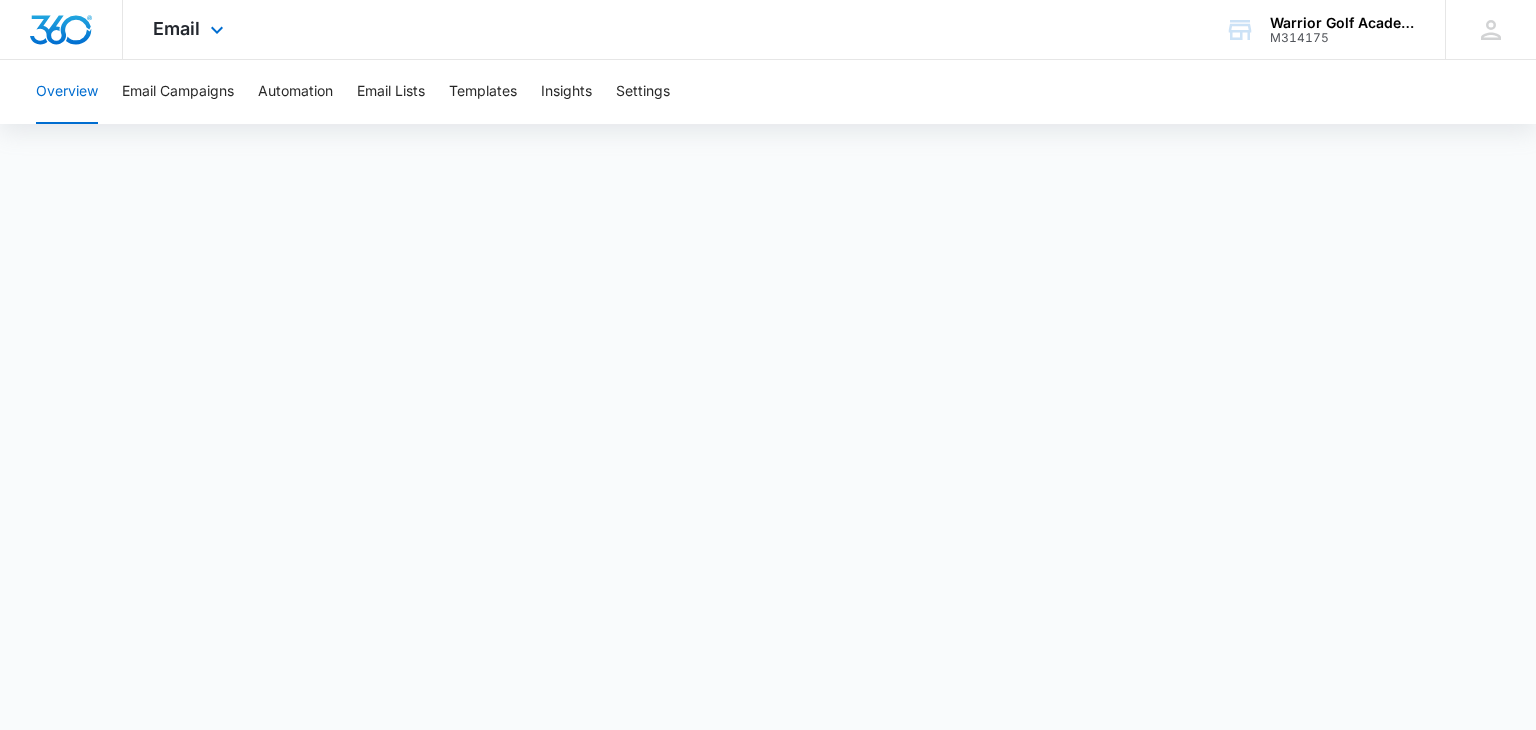drag, startPoint x: 400, startPoint y: 95, endPoint x: 390, endPoint y: 35, distance: 60.827625 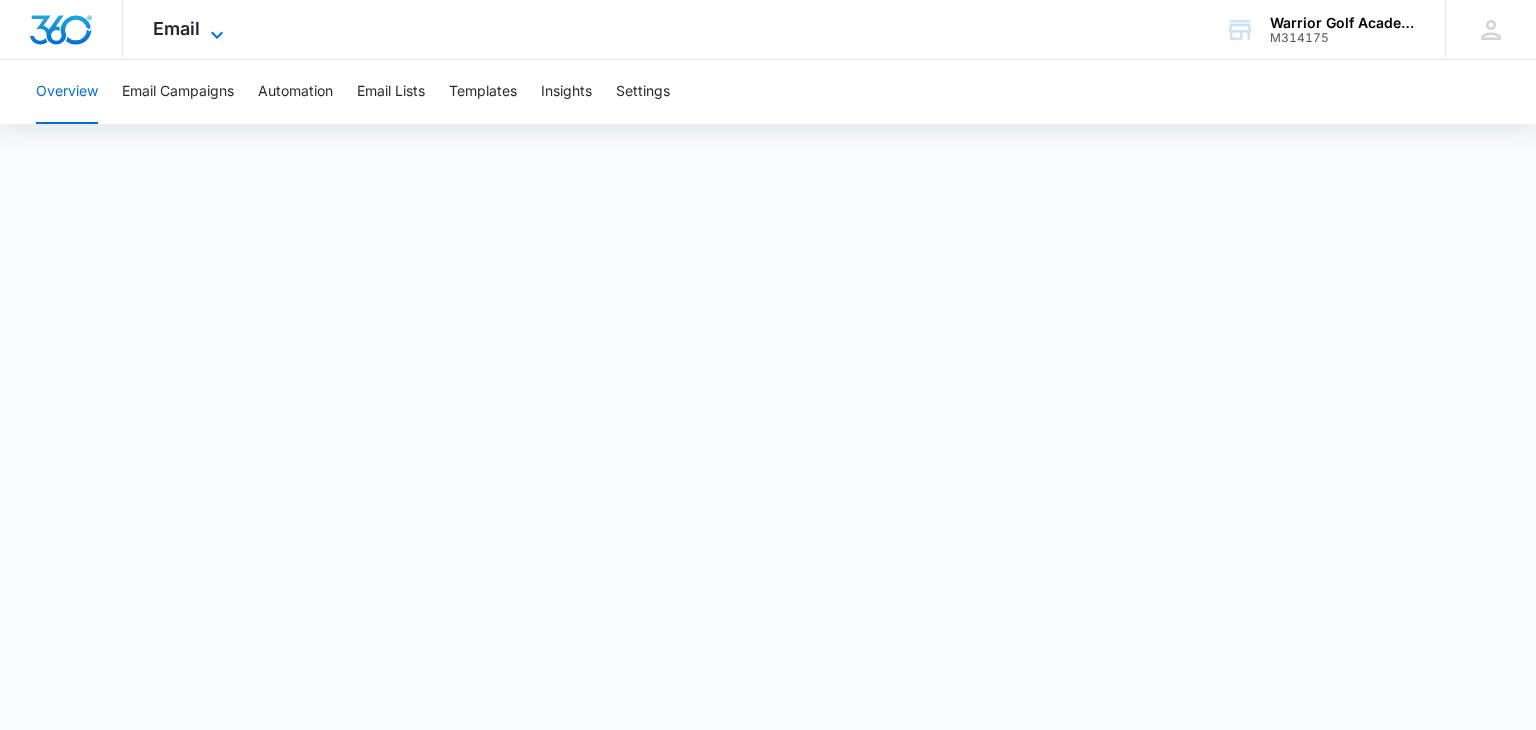 click on "Email" at bounding box center [176, 28] 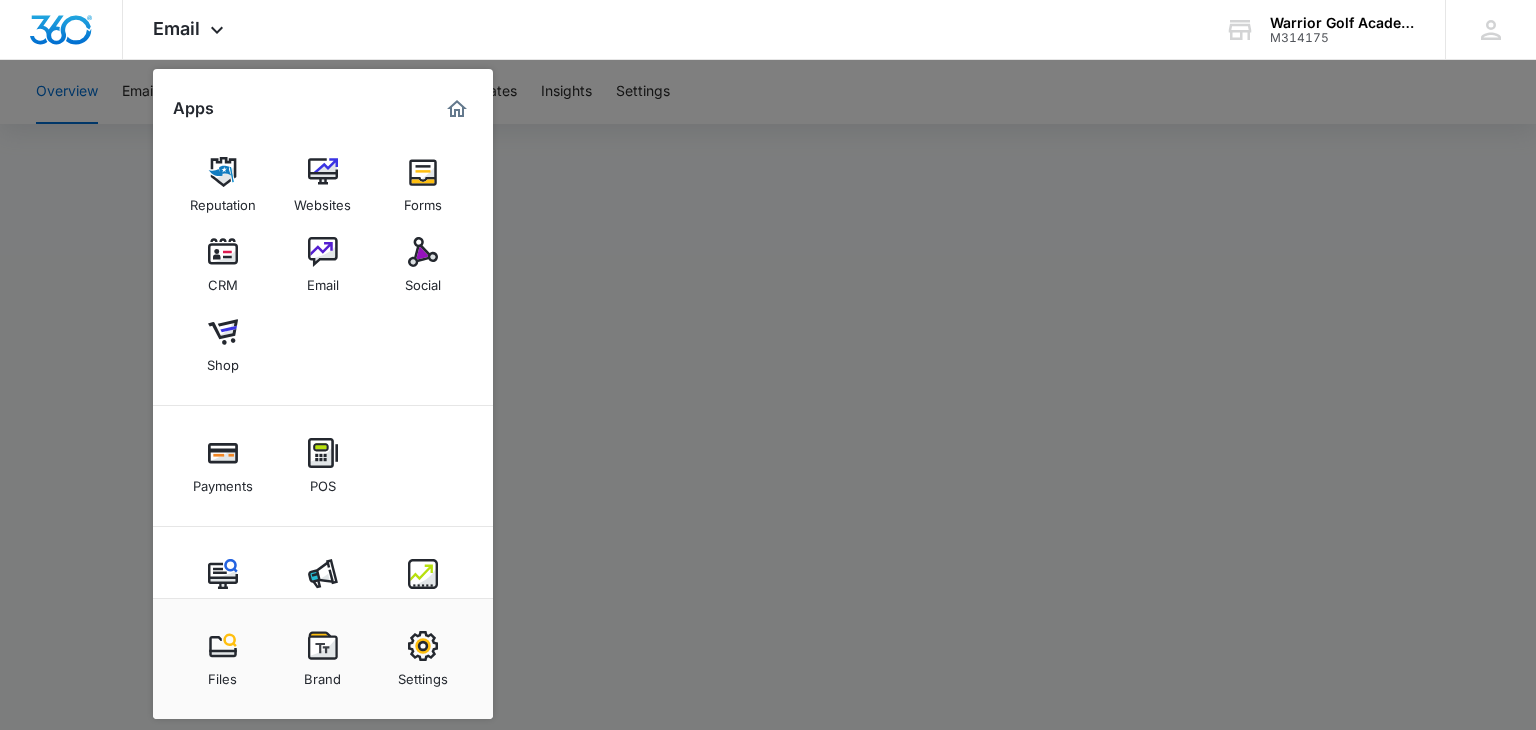 click at bounding box center (768, 365) 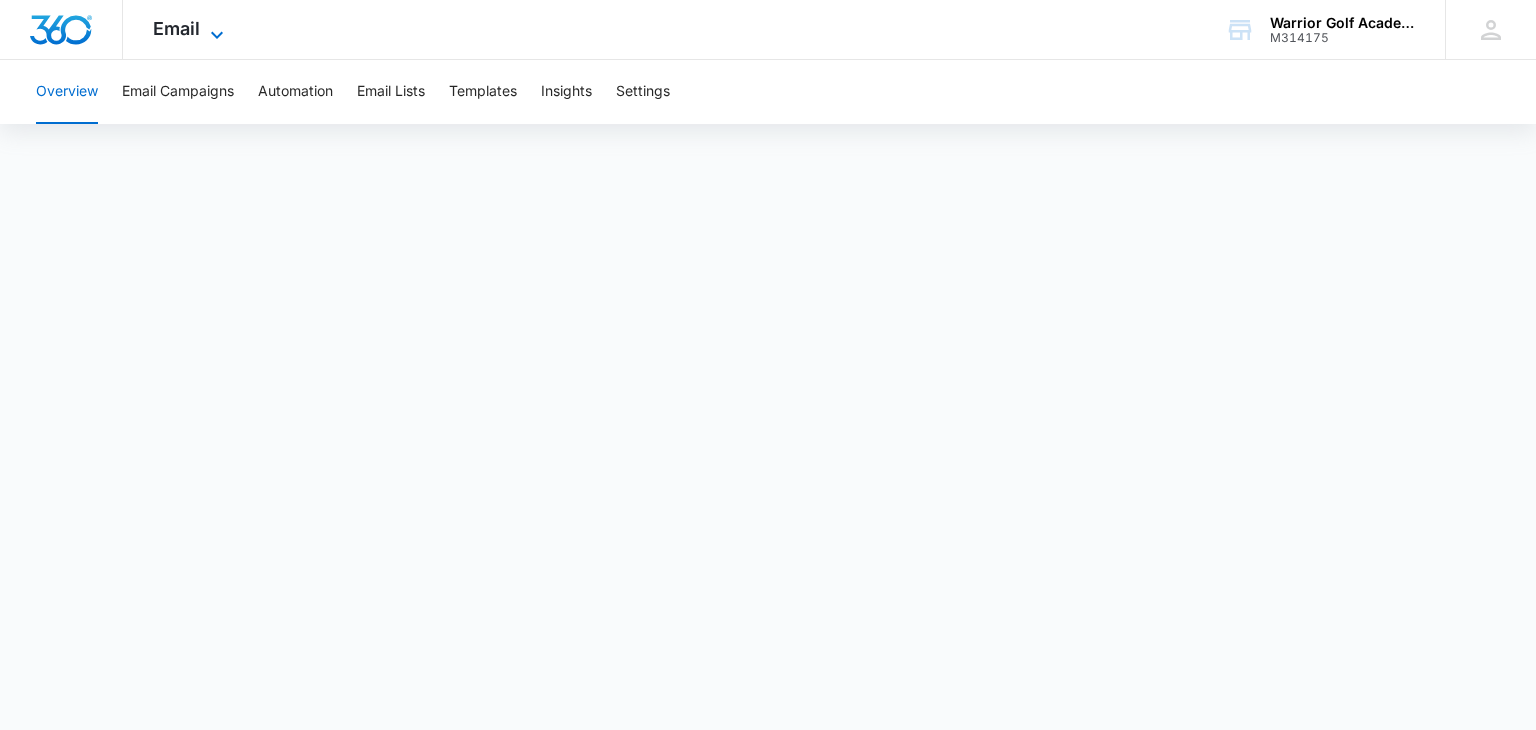 click 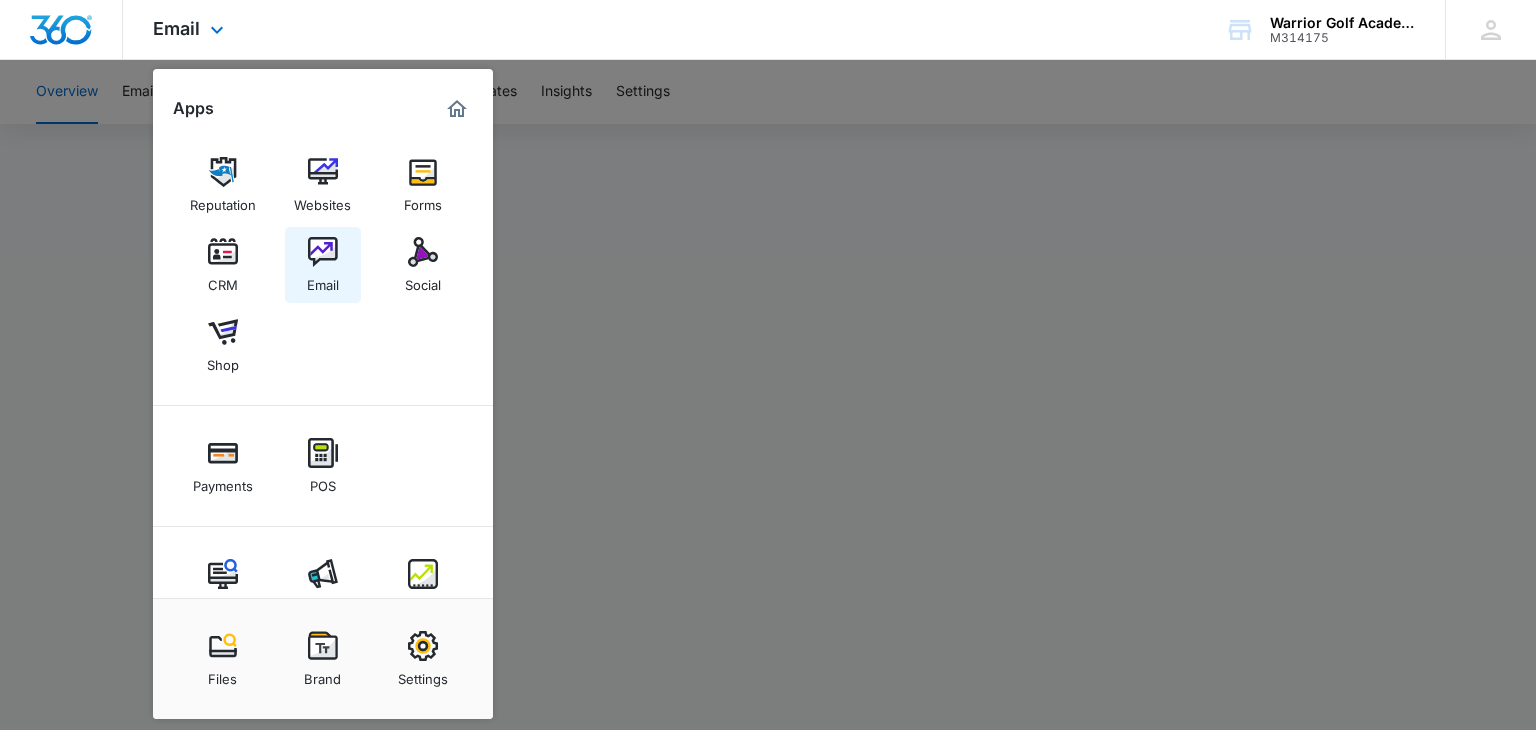 click on "Email" at bounding box center [323, 280] 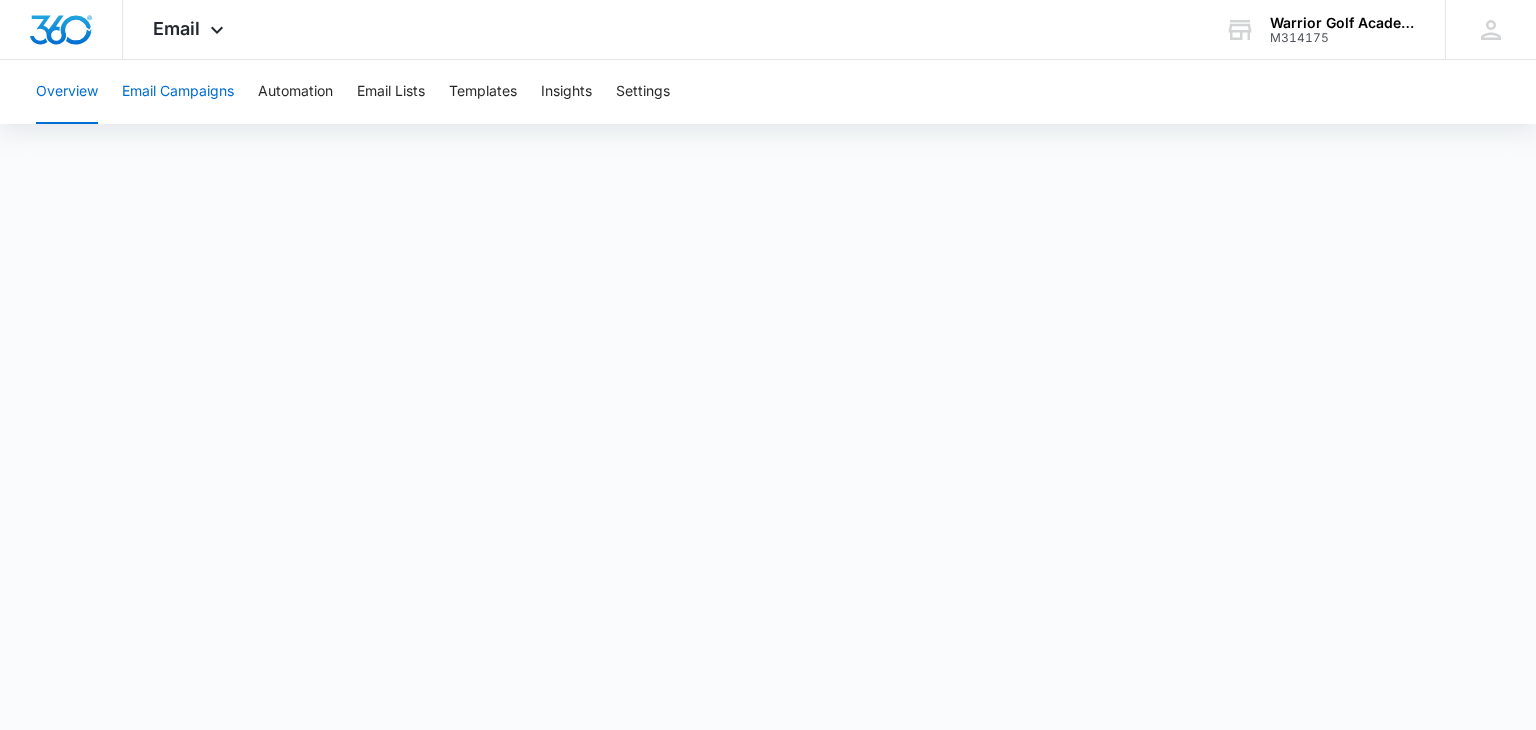 click on "Email Campaigns" at bounding box center [178, 92] 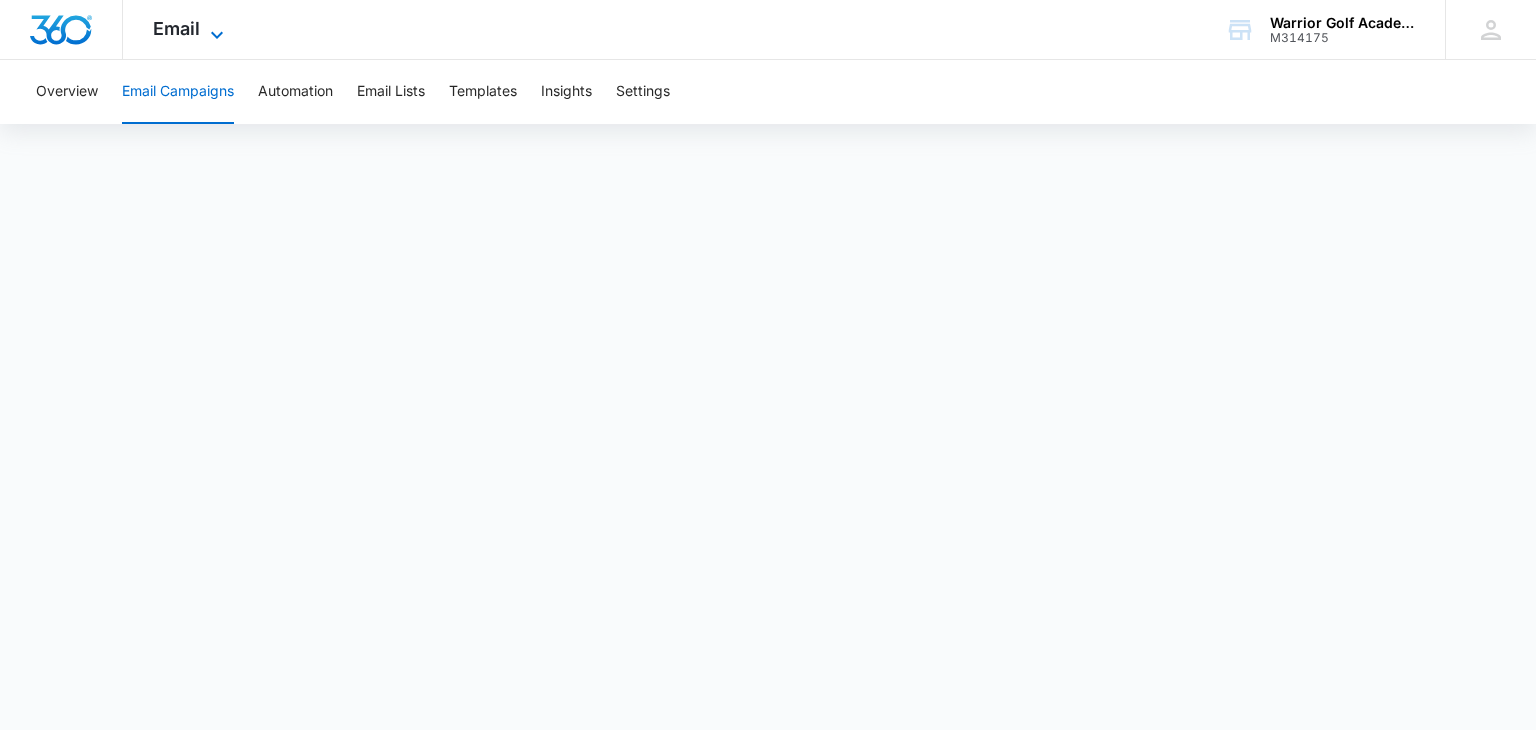 click 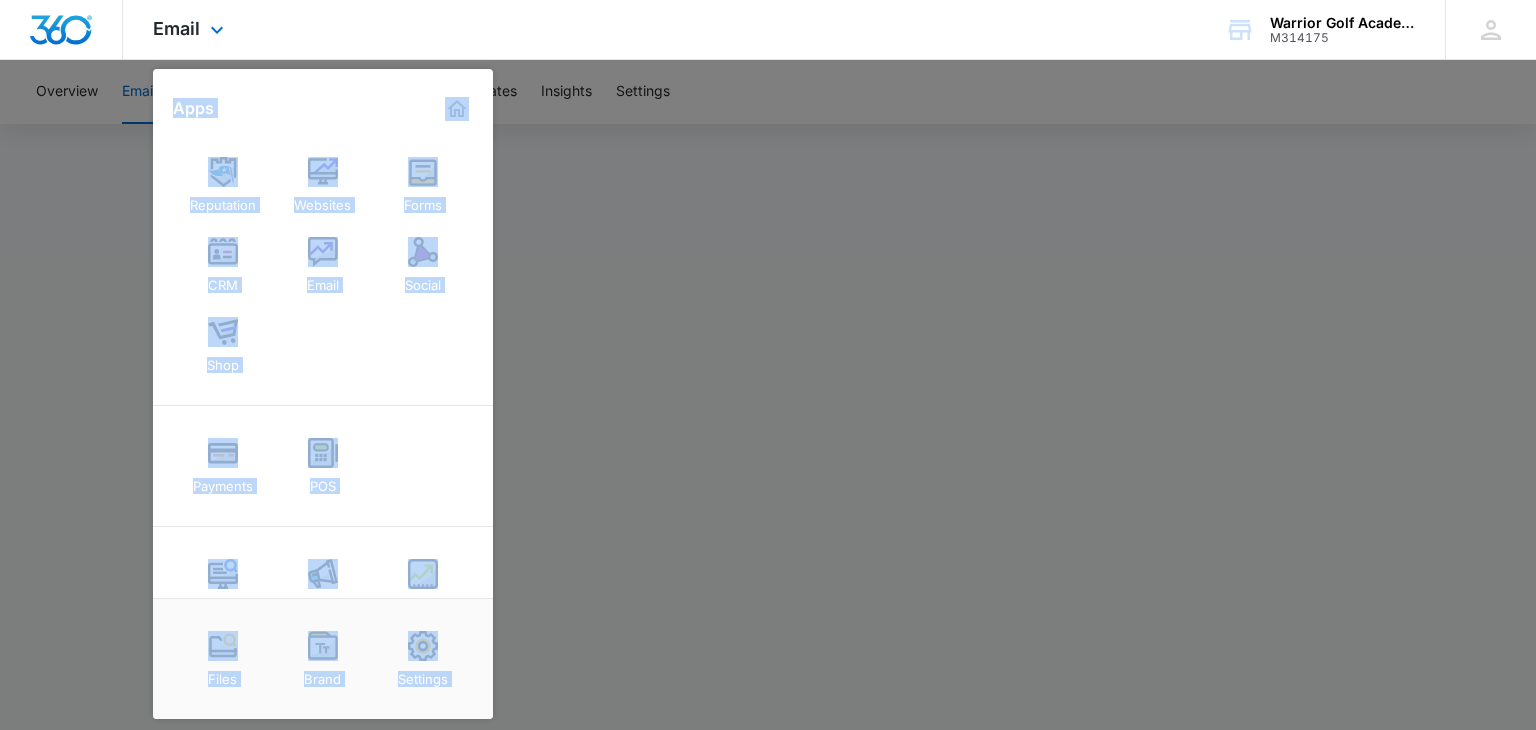 click on "Apps" at bounding box center (323, 109) 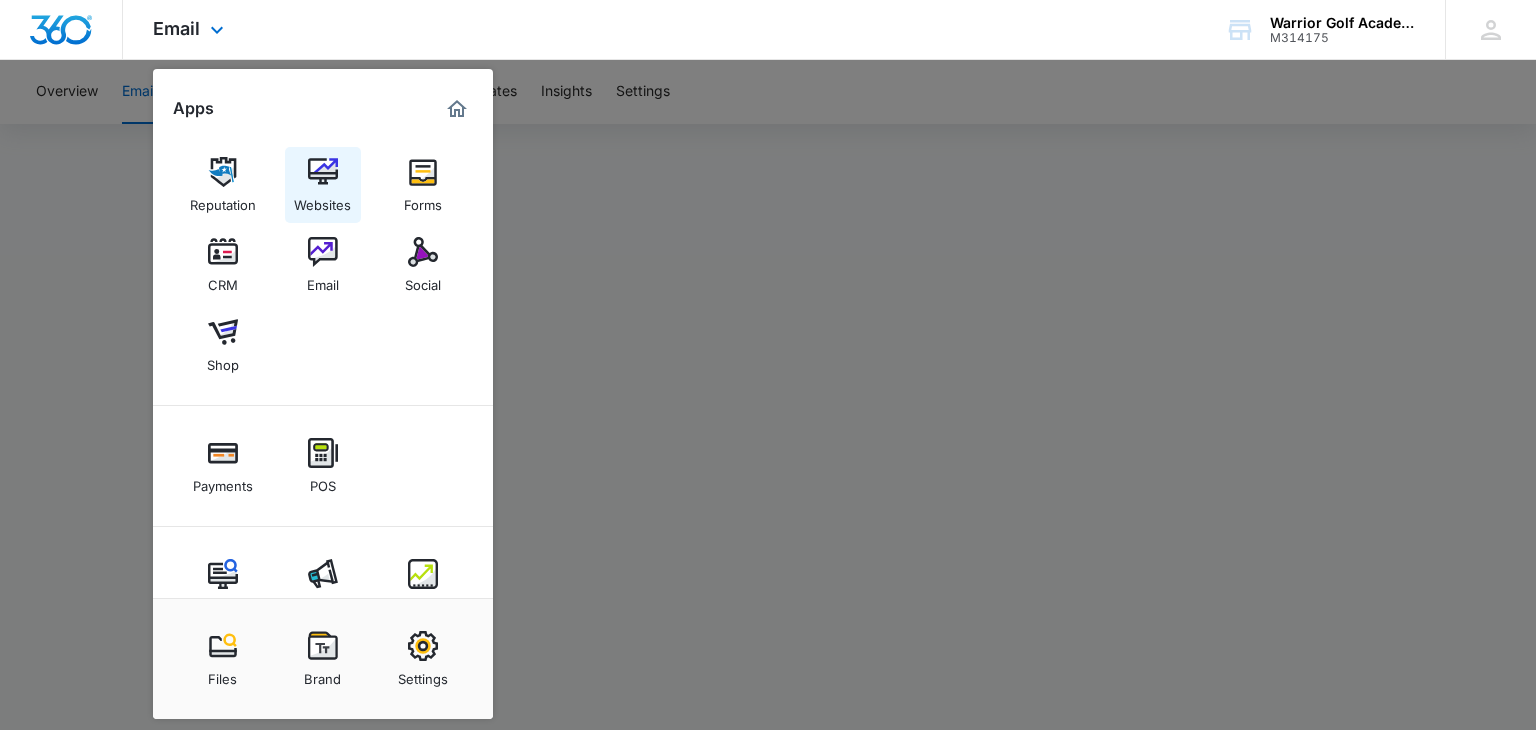 click on "Websites" at bounding box center [322, 200] 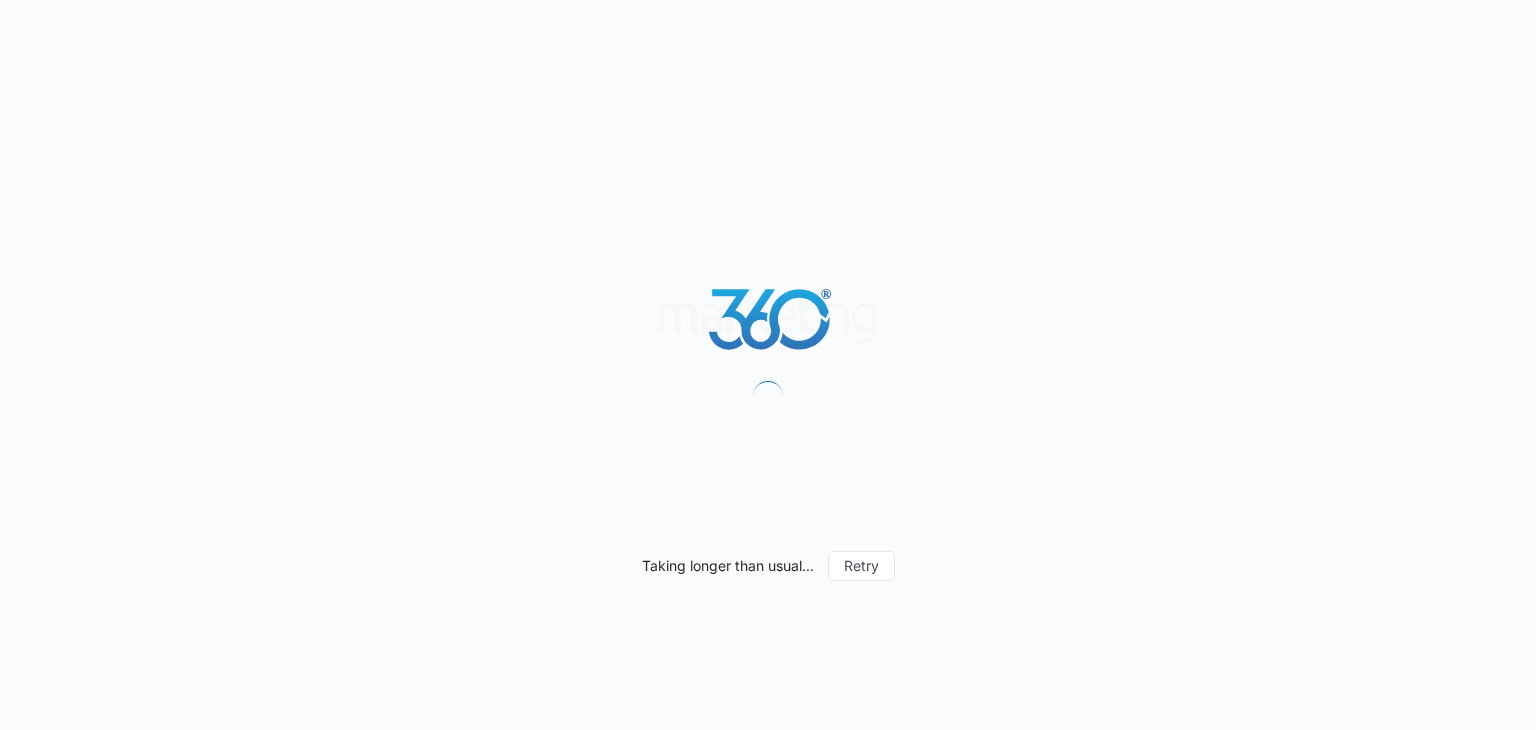 scroll, scrollTop: 0, scrollLeft: 0, axis: both 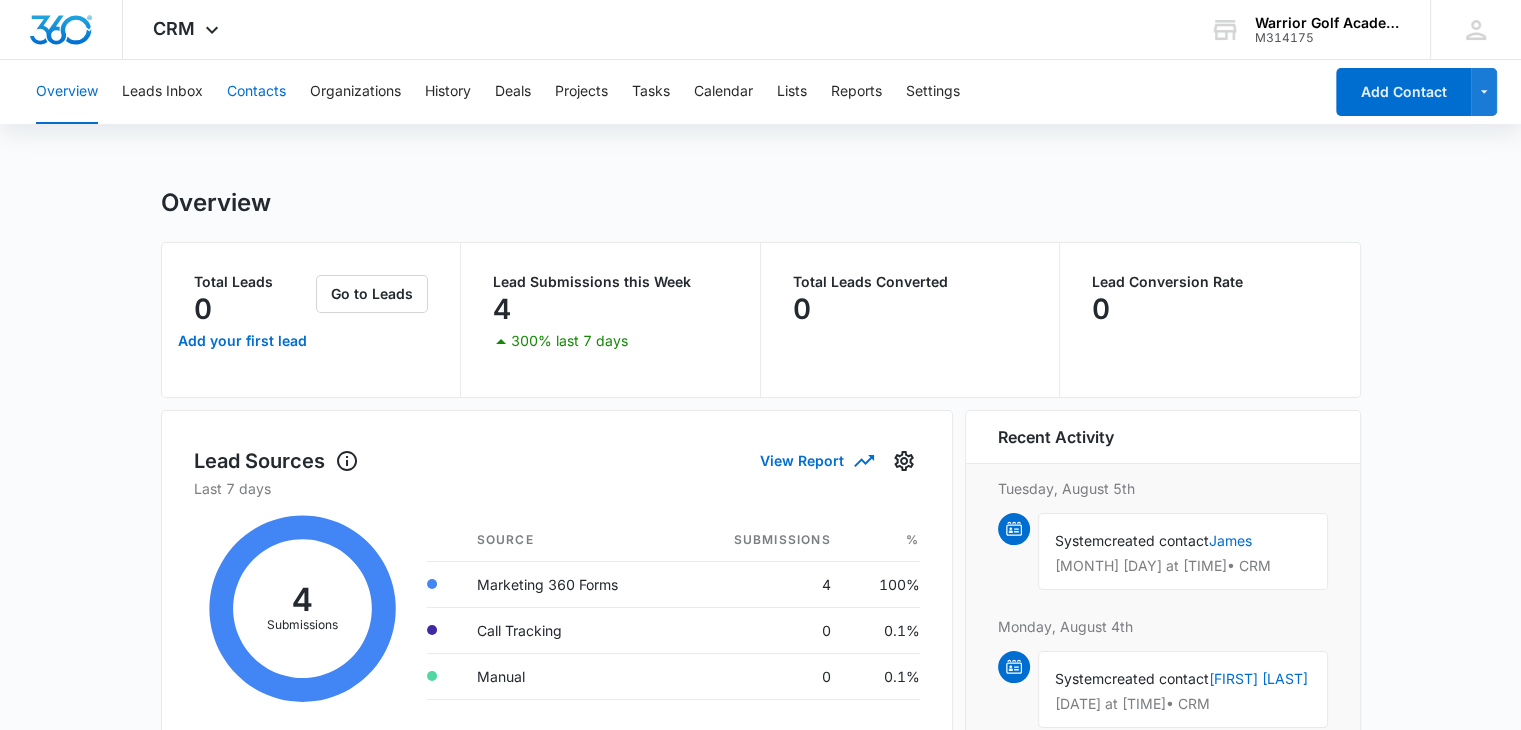 click on "Contacts" at bounding box center [256, 92] 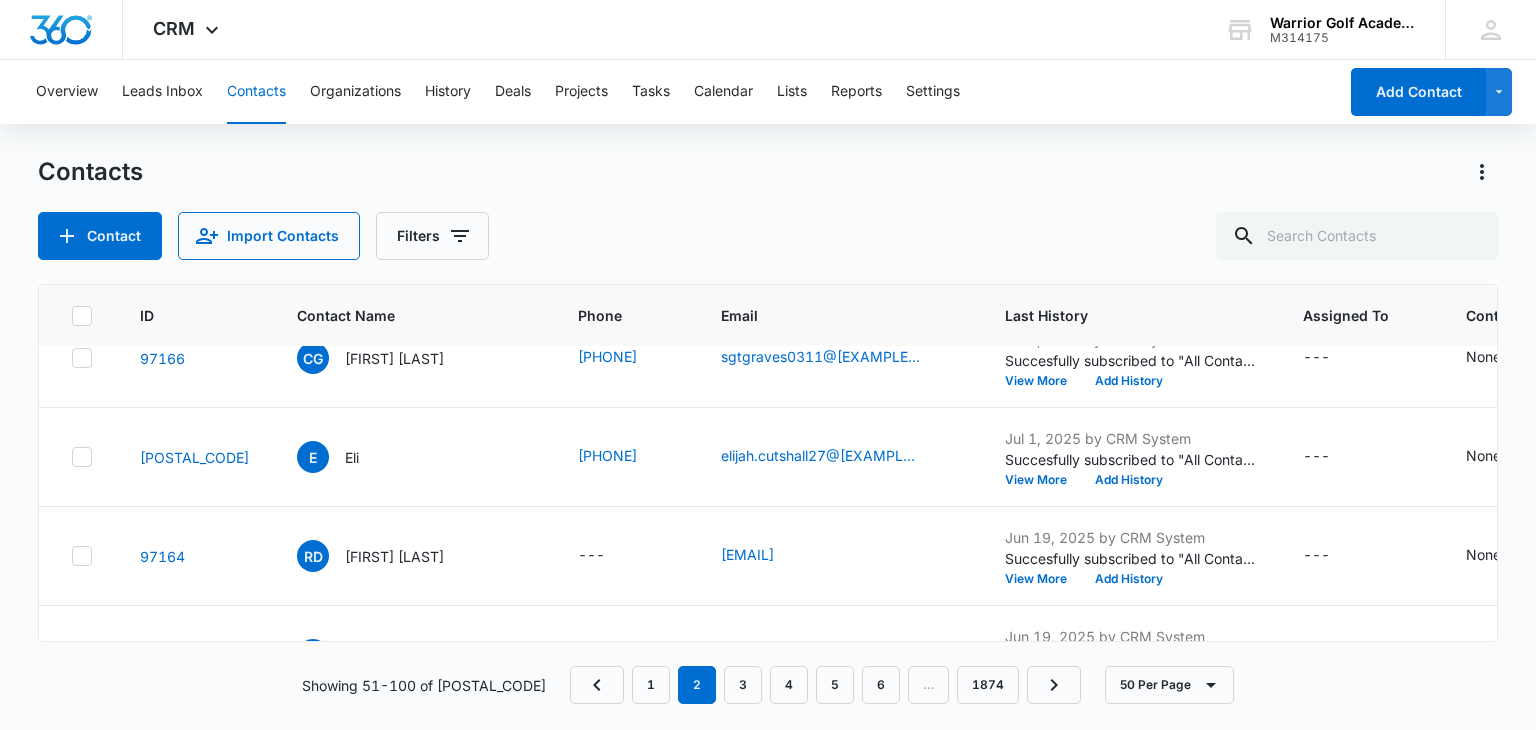 scroll, scrollTop: 0, scrollLeft: 0, axis: both 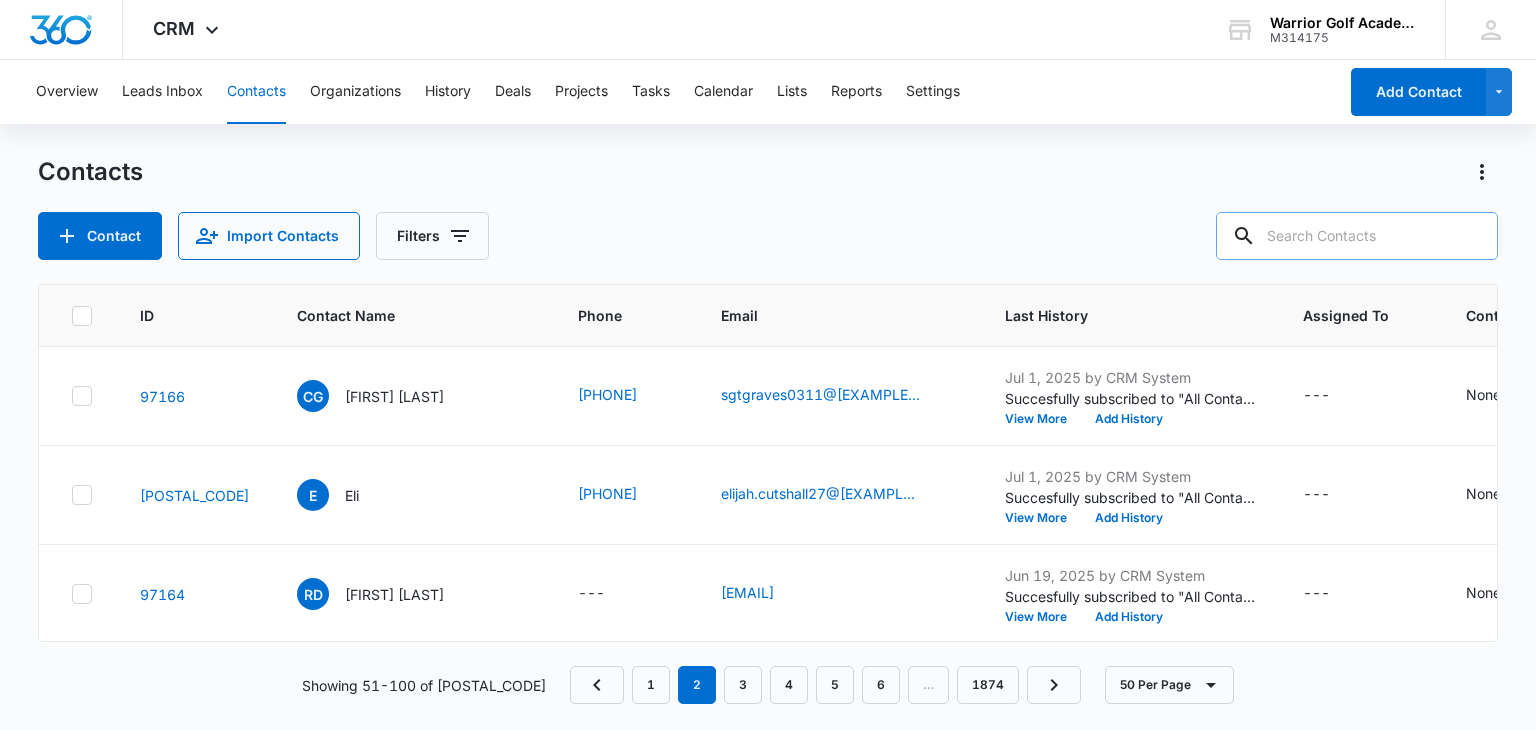 click at bounding box center [1357, 236] 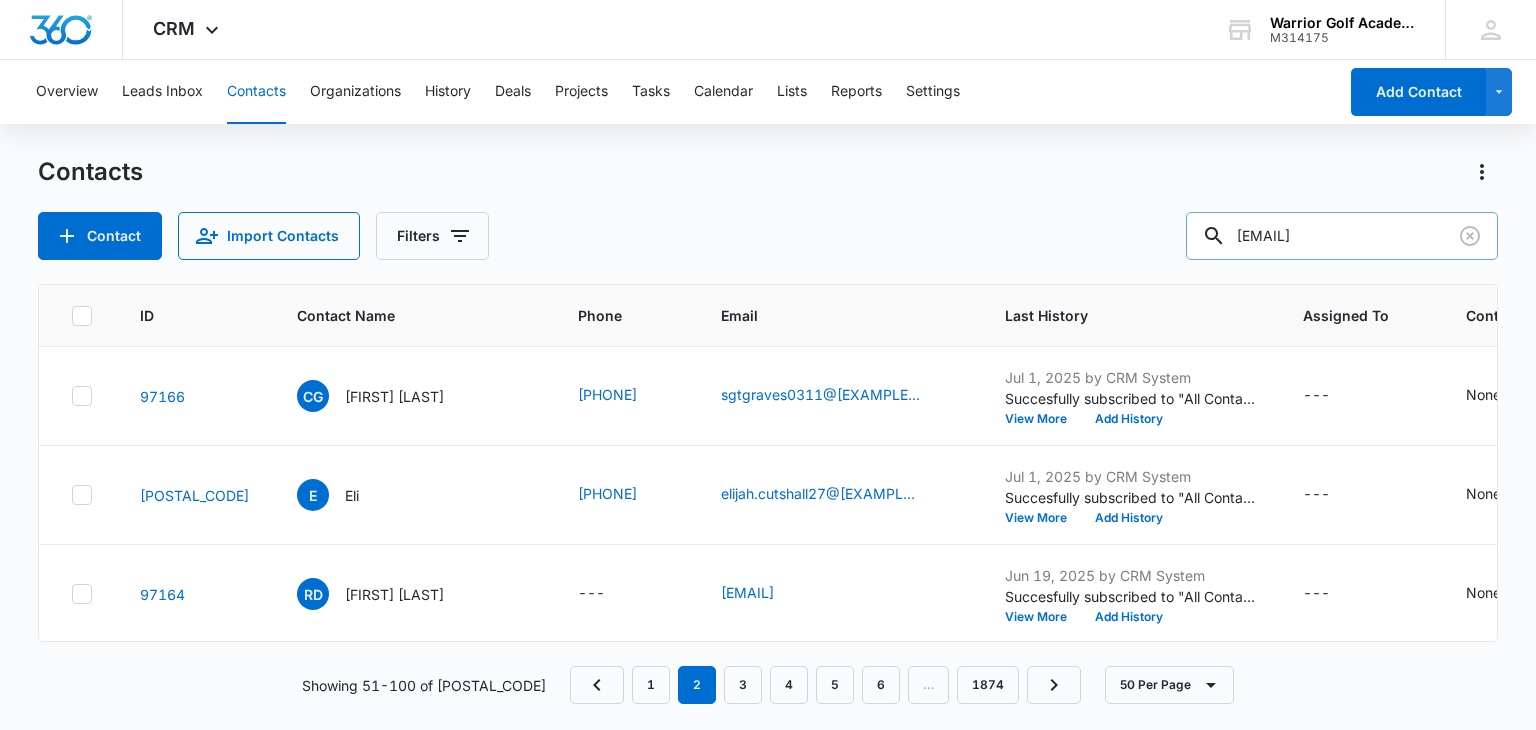 type on "@gmail.com" 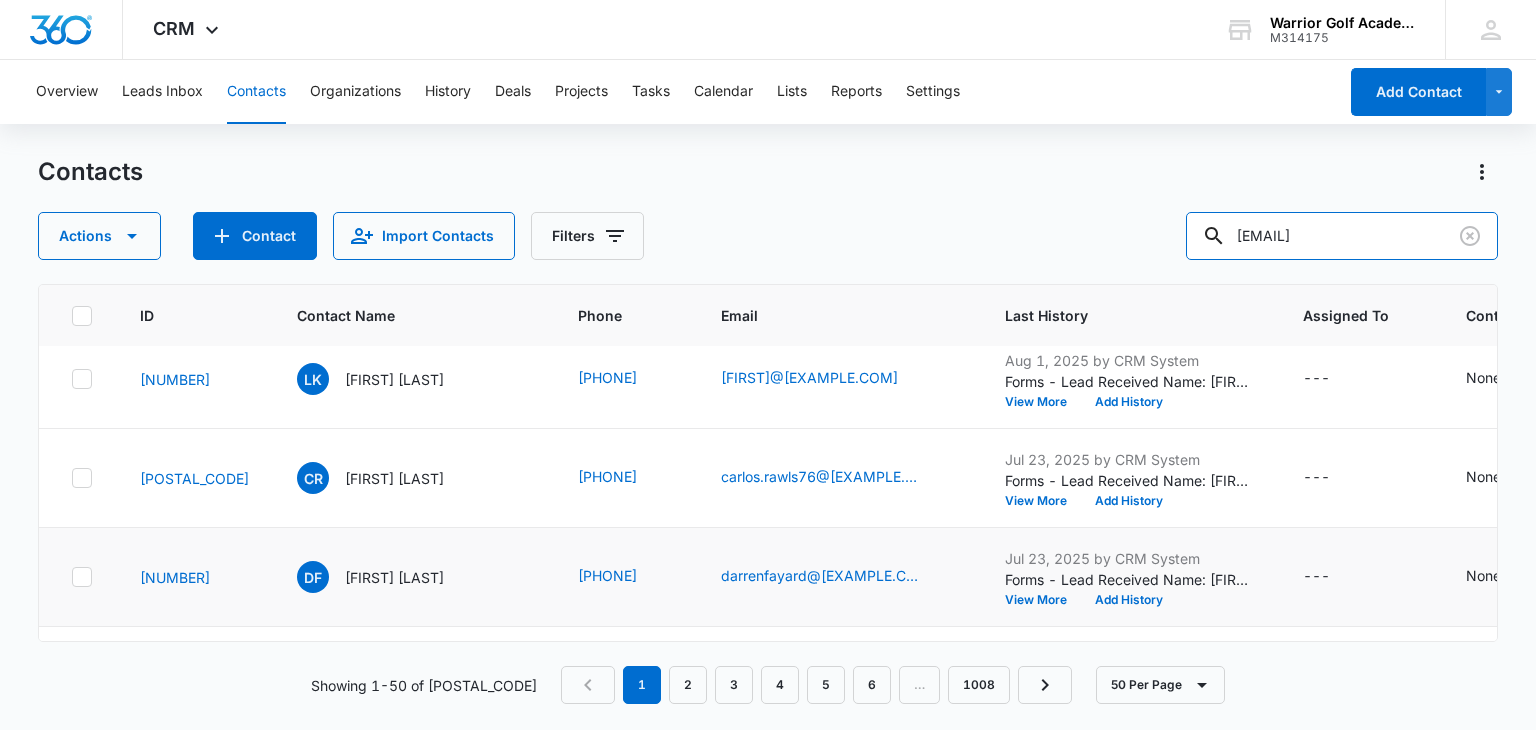 scroll, scrollTop: 0, scrollLeft: 0, axis: both 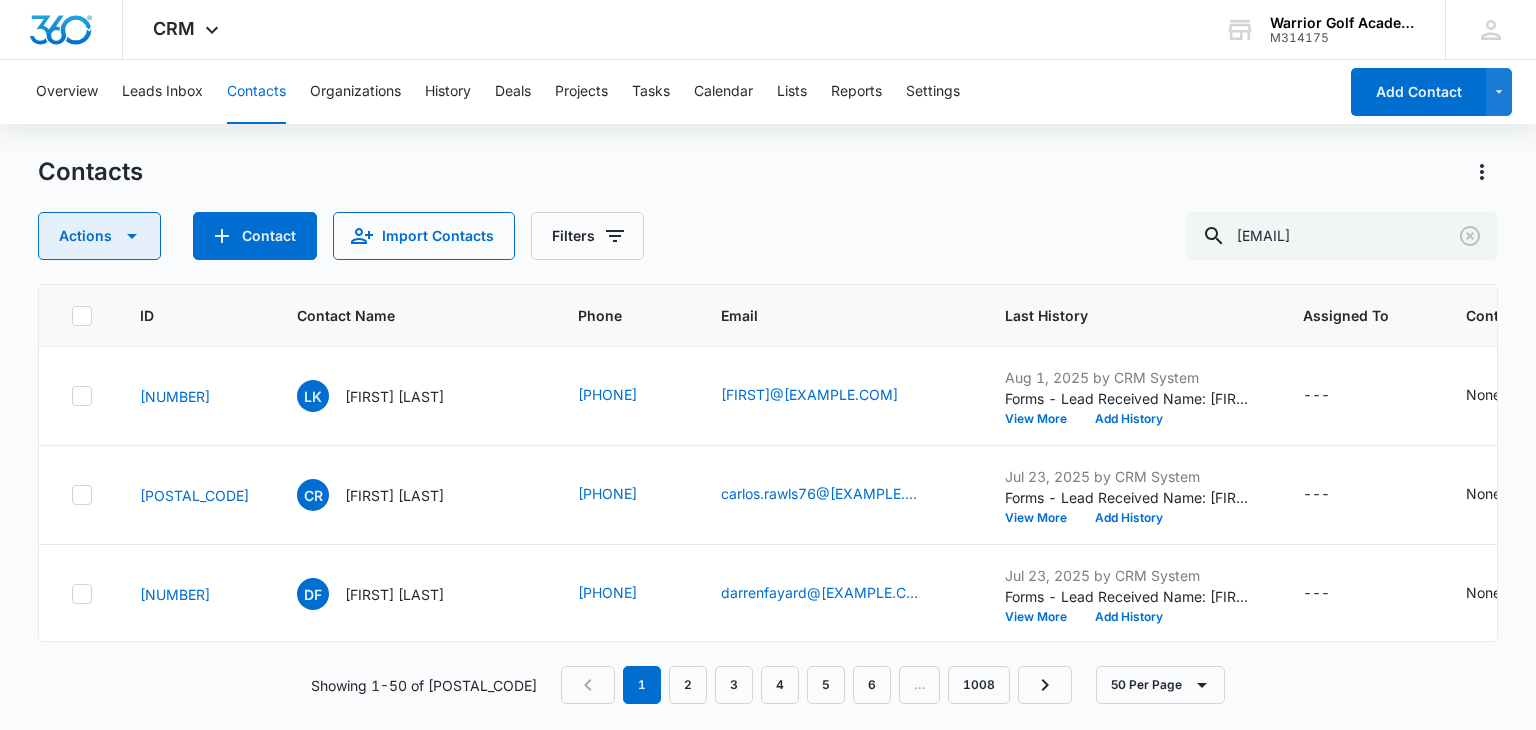 click 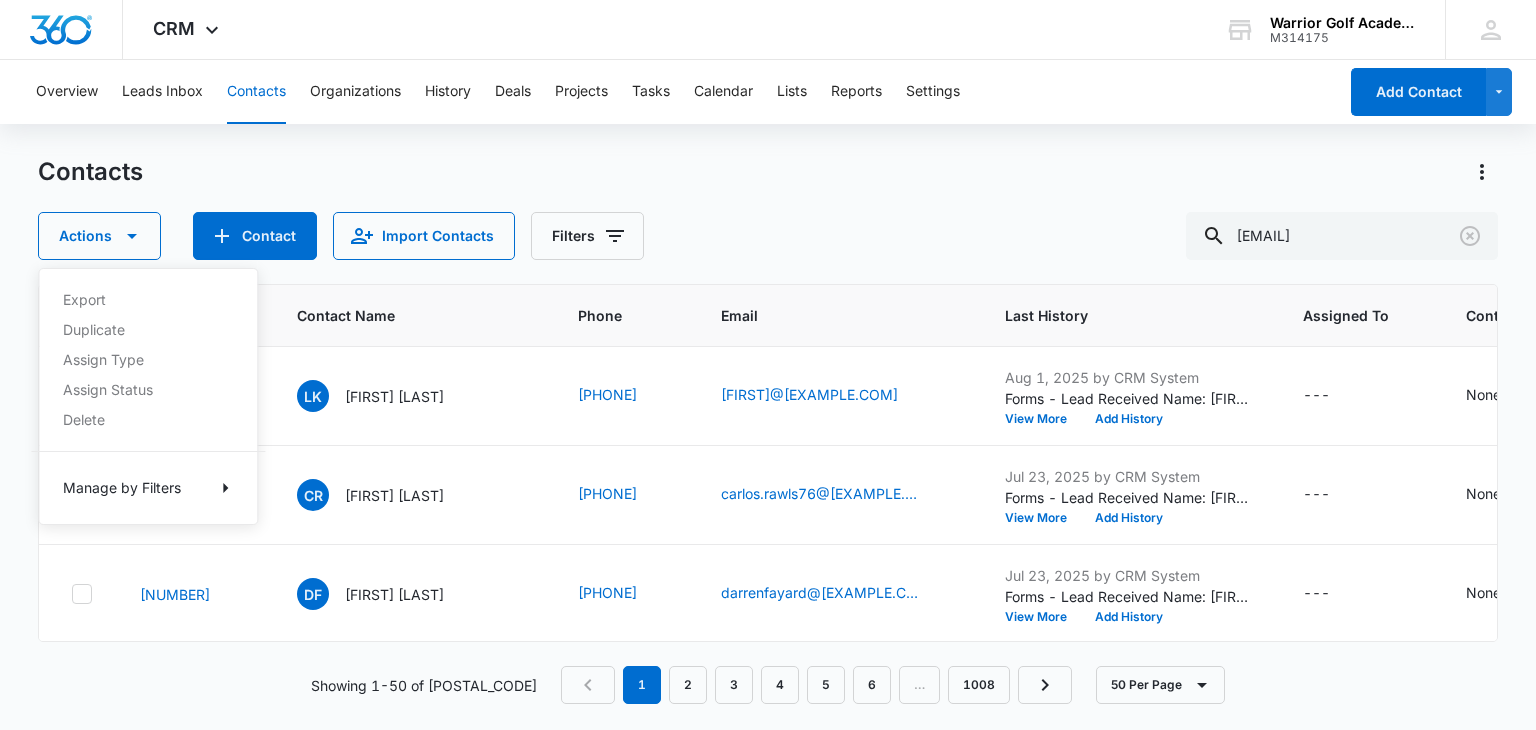click on "Export Duplicate Assign Type Assign Status Delete Manage by Filters" at bounding box center (148, 396) 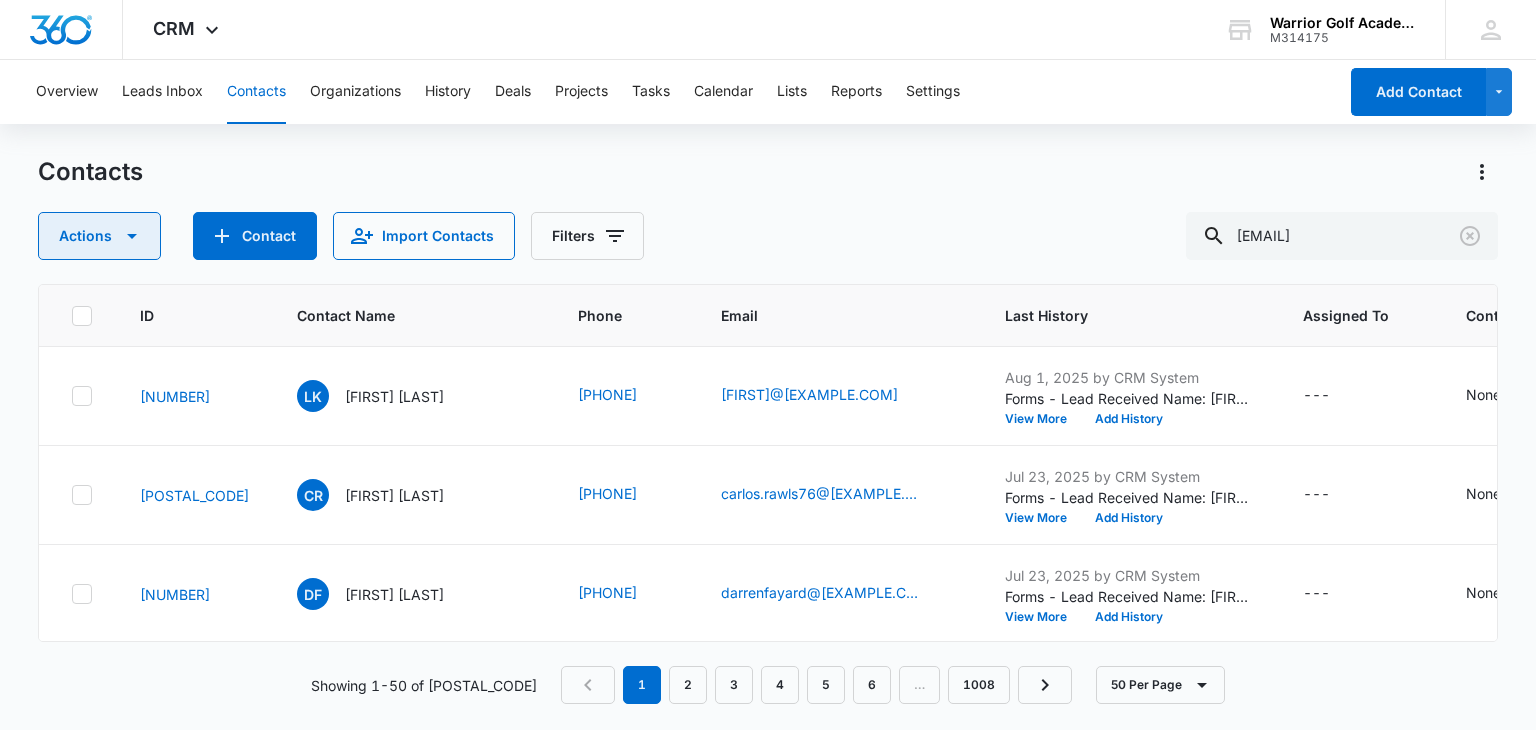click 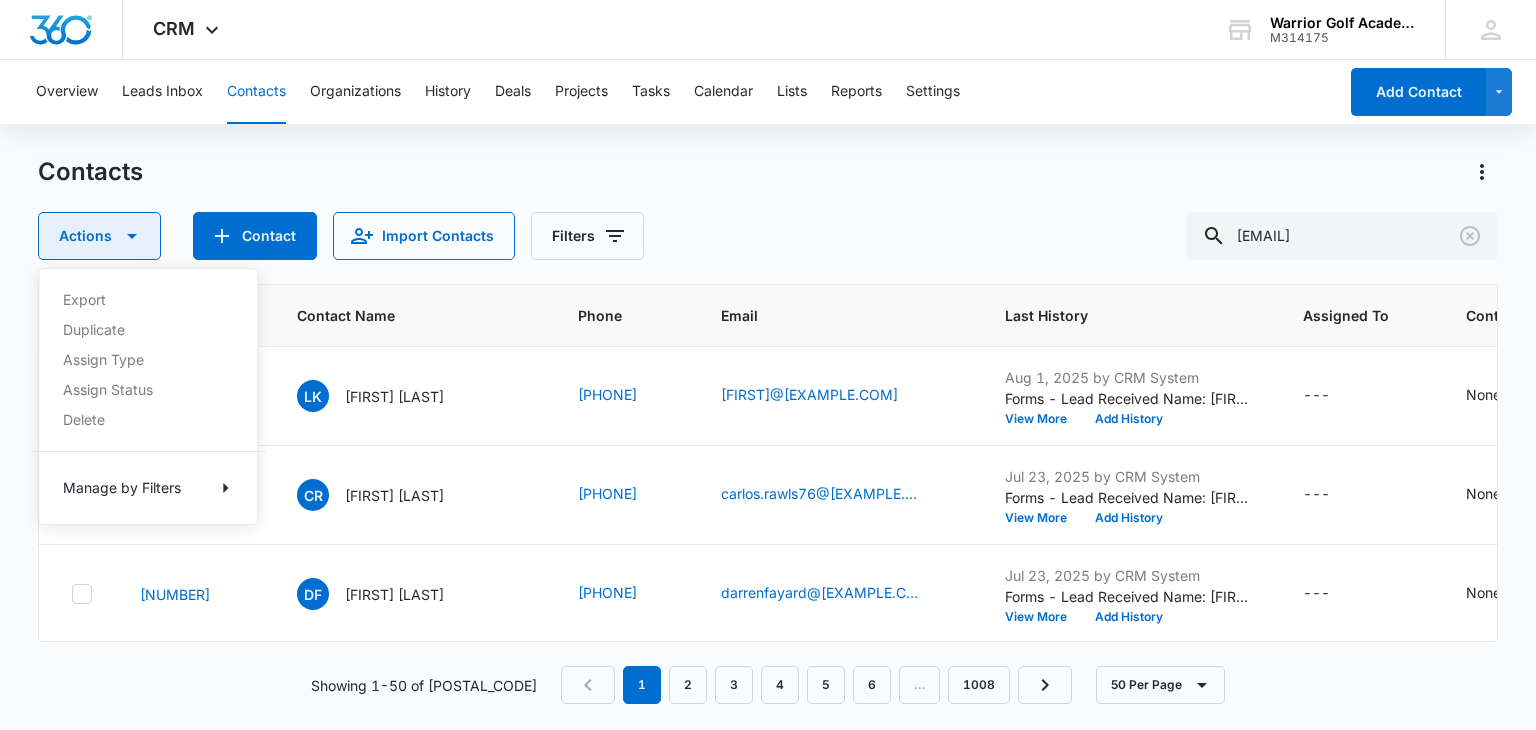 click 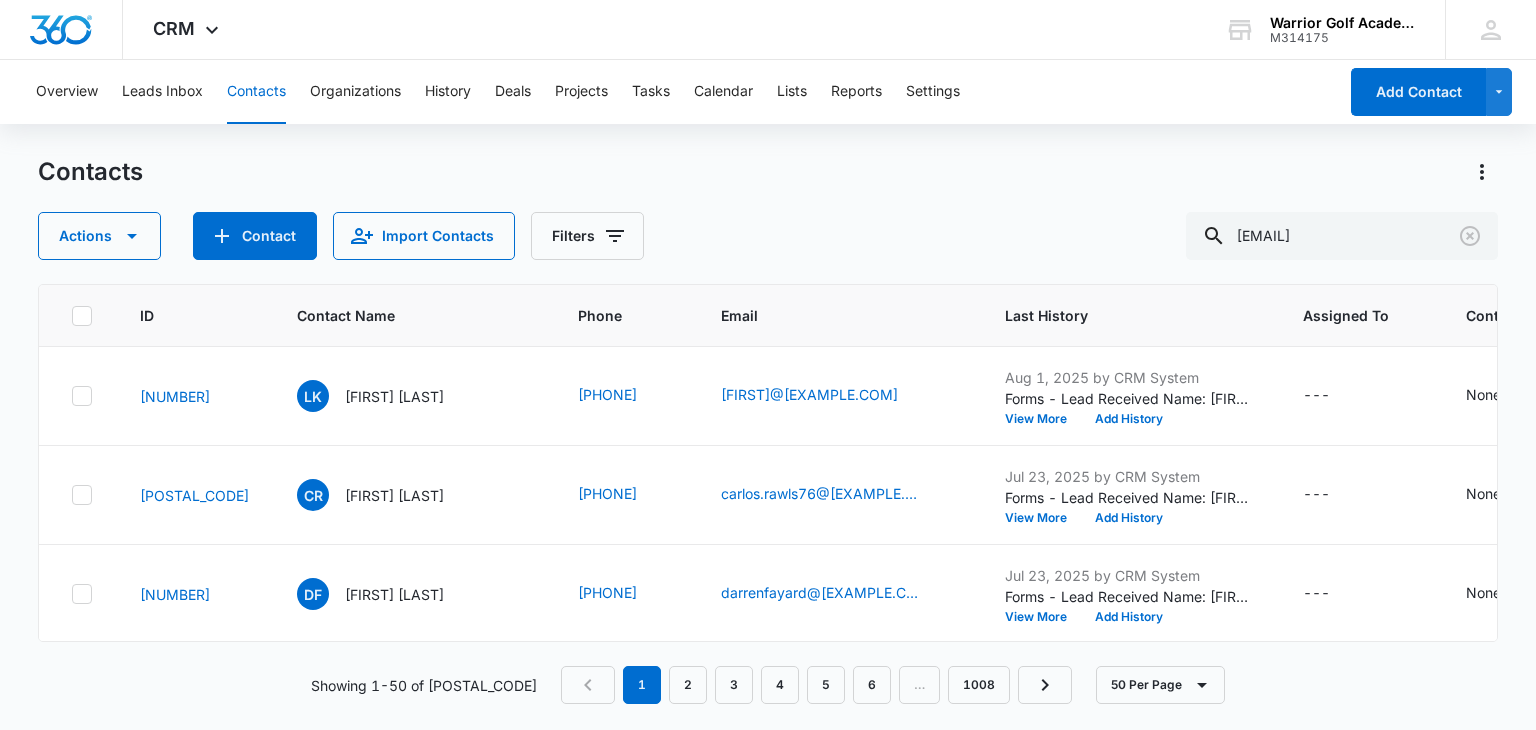 click 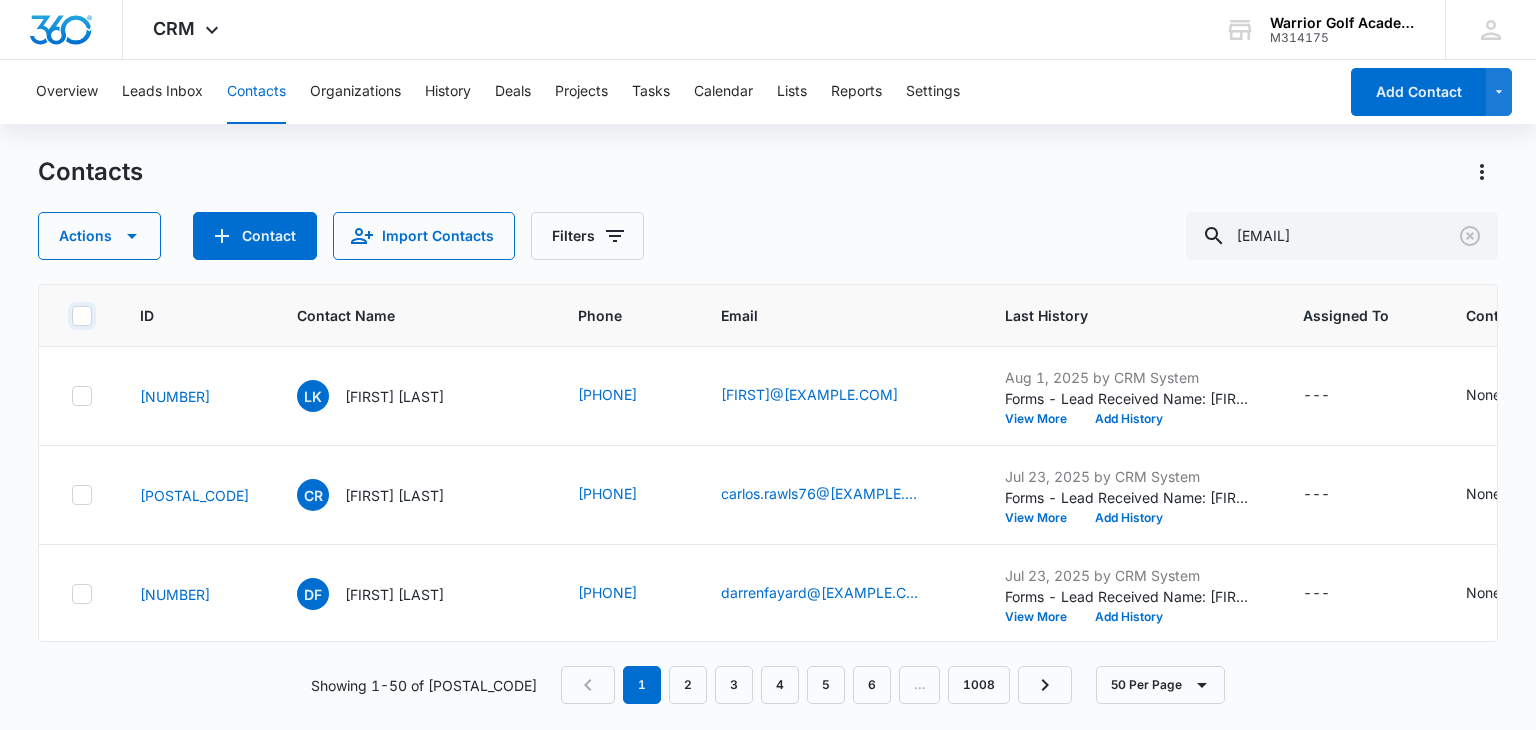 click at bounding box center (71, 315) 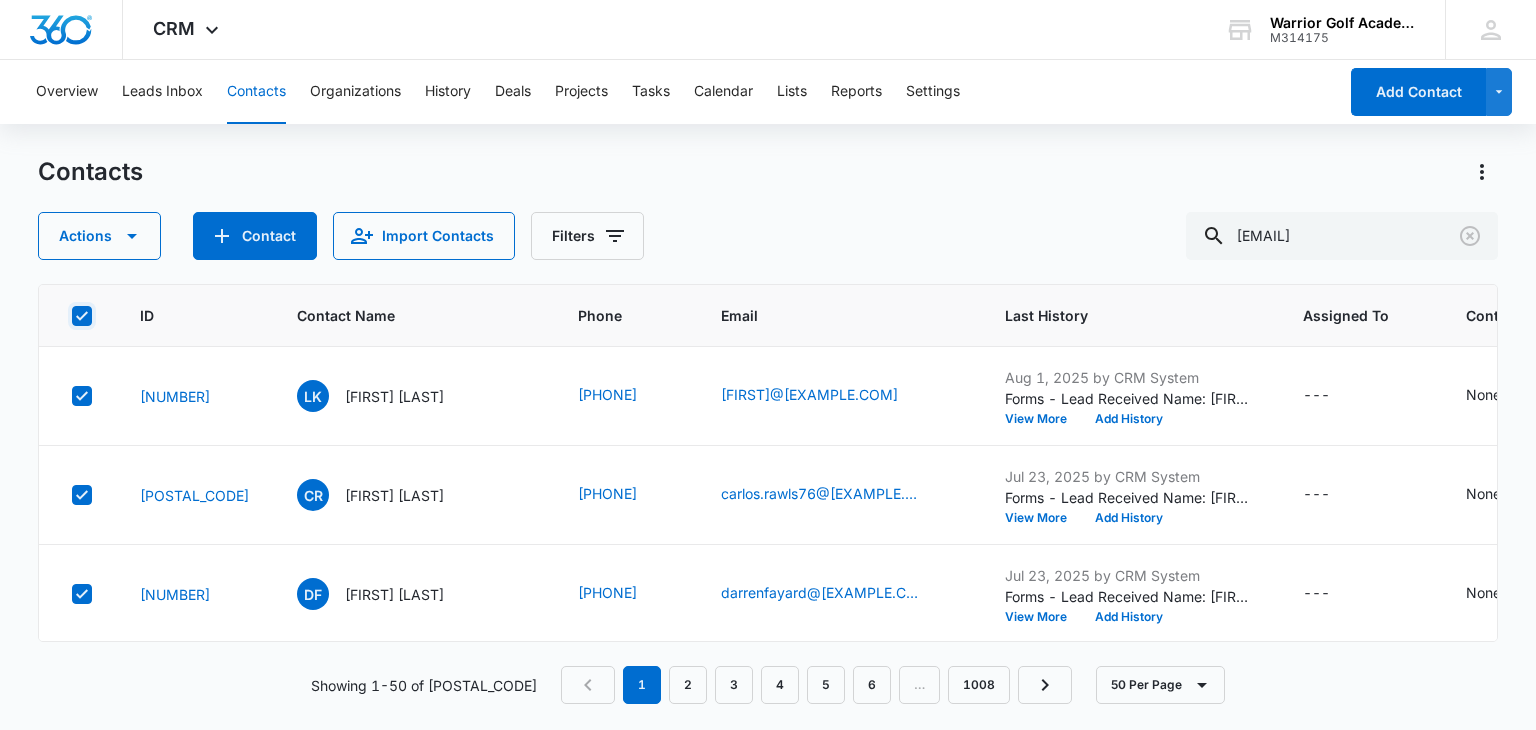 checkbox on "true" 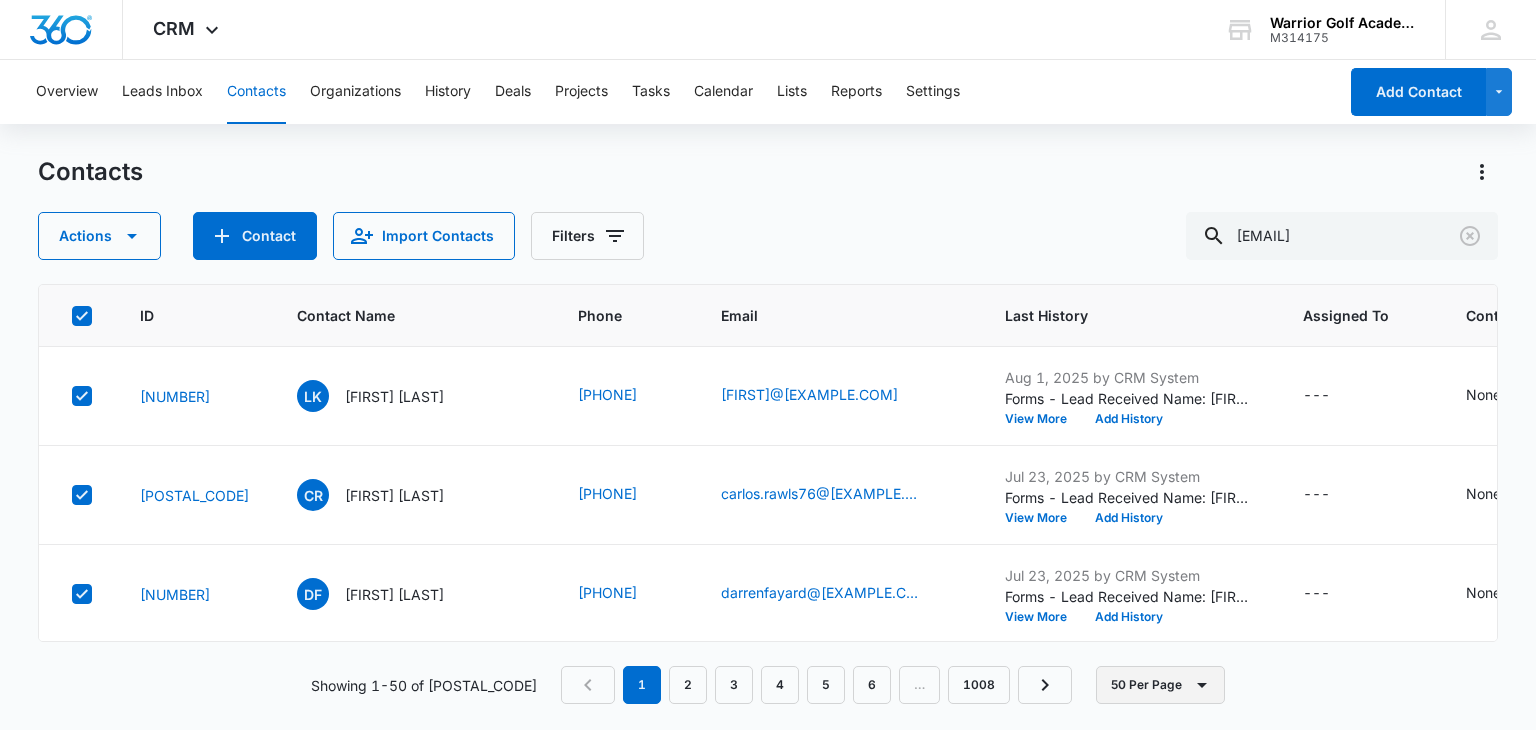 click on "50   Per Page" at bounding box center (1160, 685) 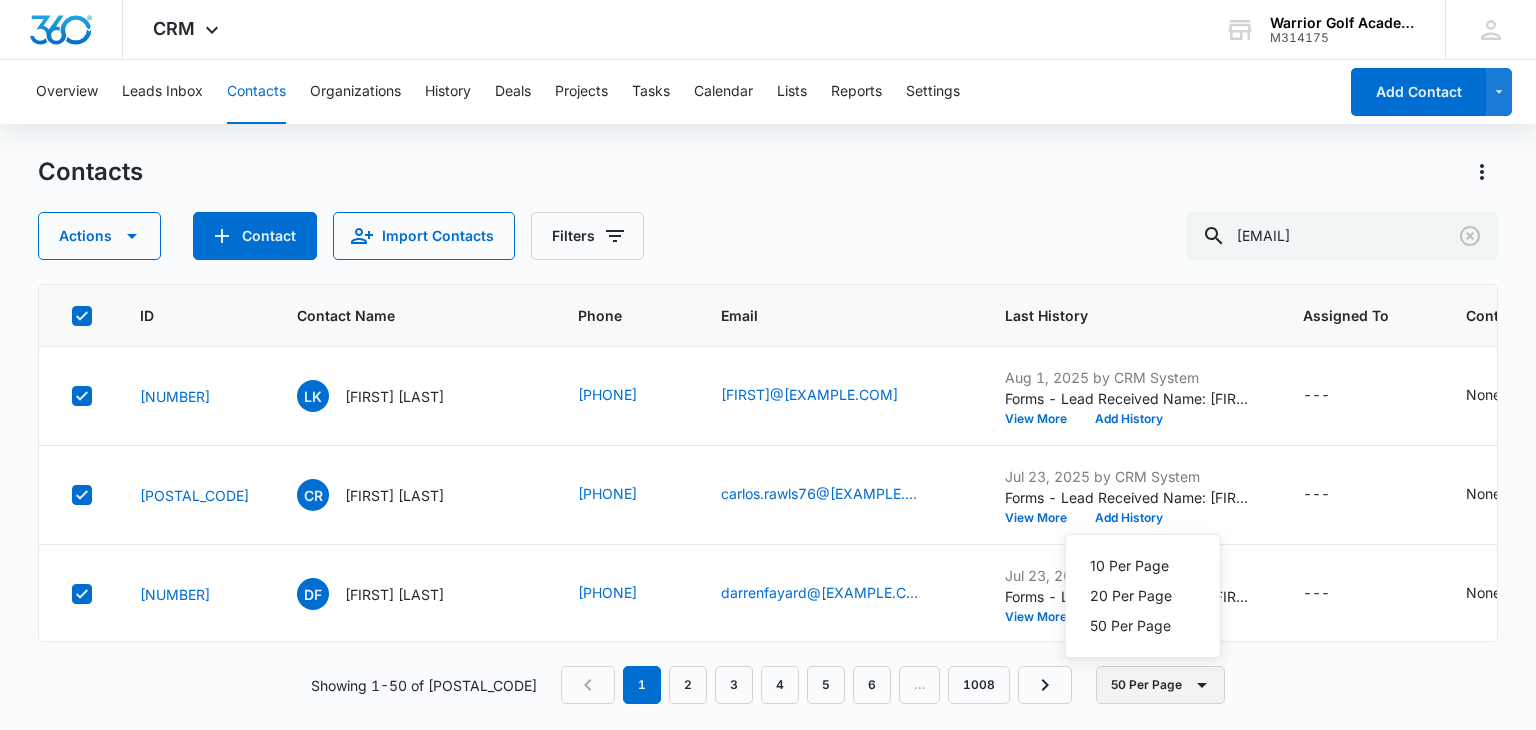 click on "50   Per Page" at bounding box center [1160, 685] 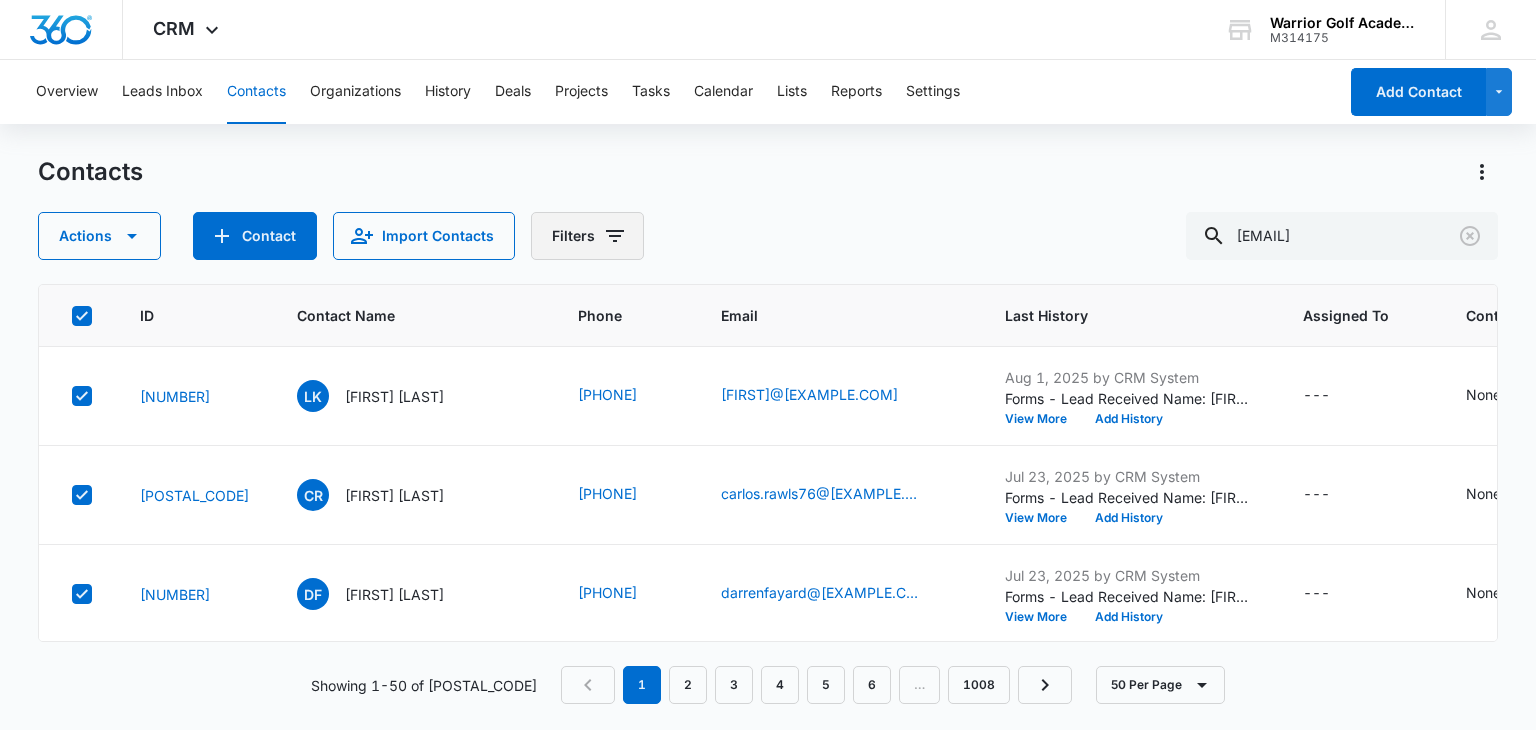 click on "Filters" at bounding box center [587, 236] 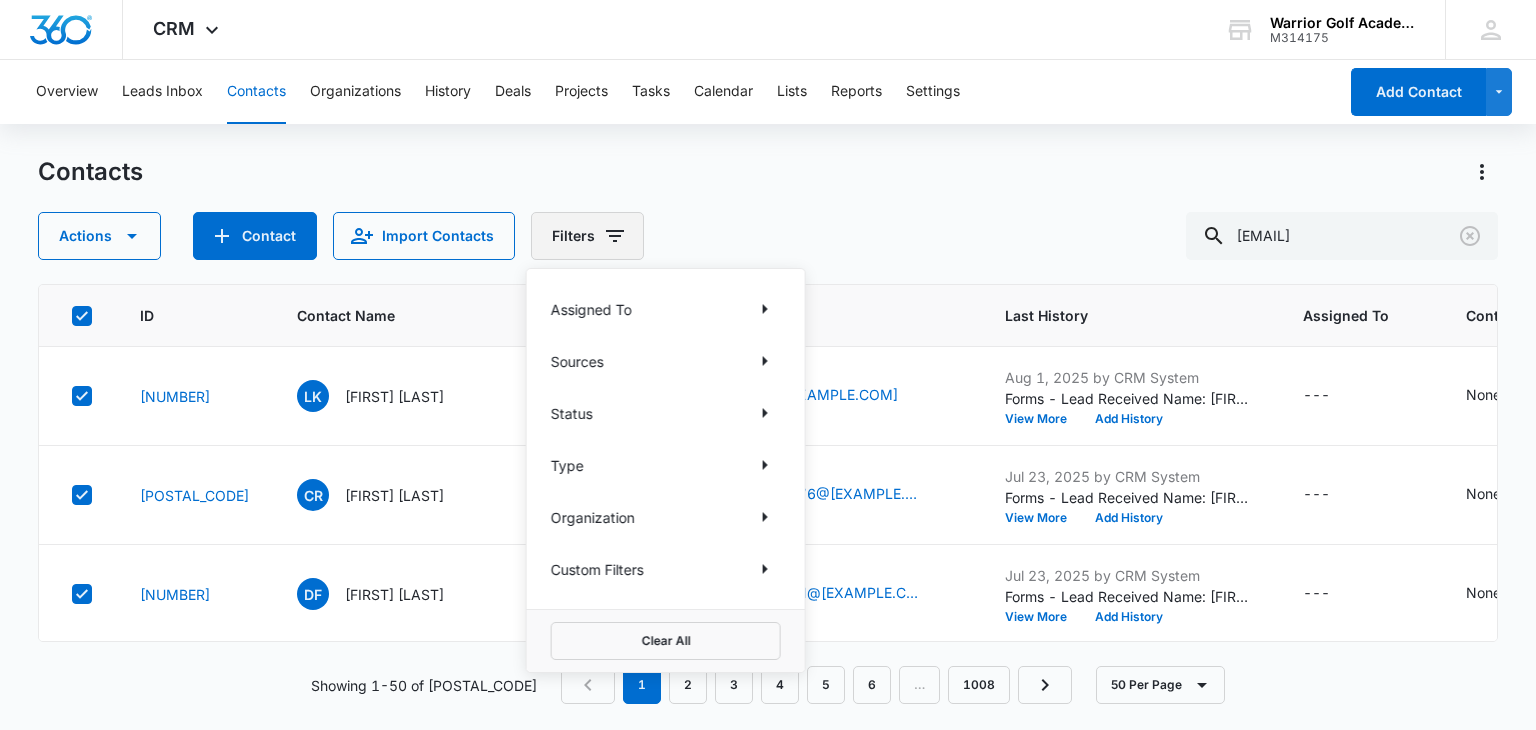 click on "Filters" at bounding box center [587, 236] 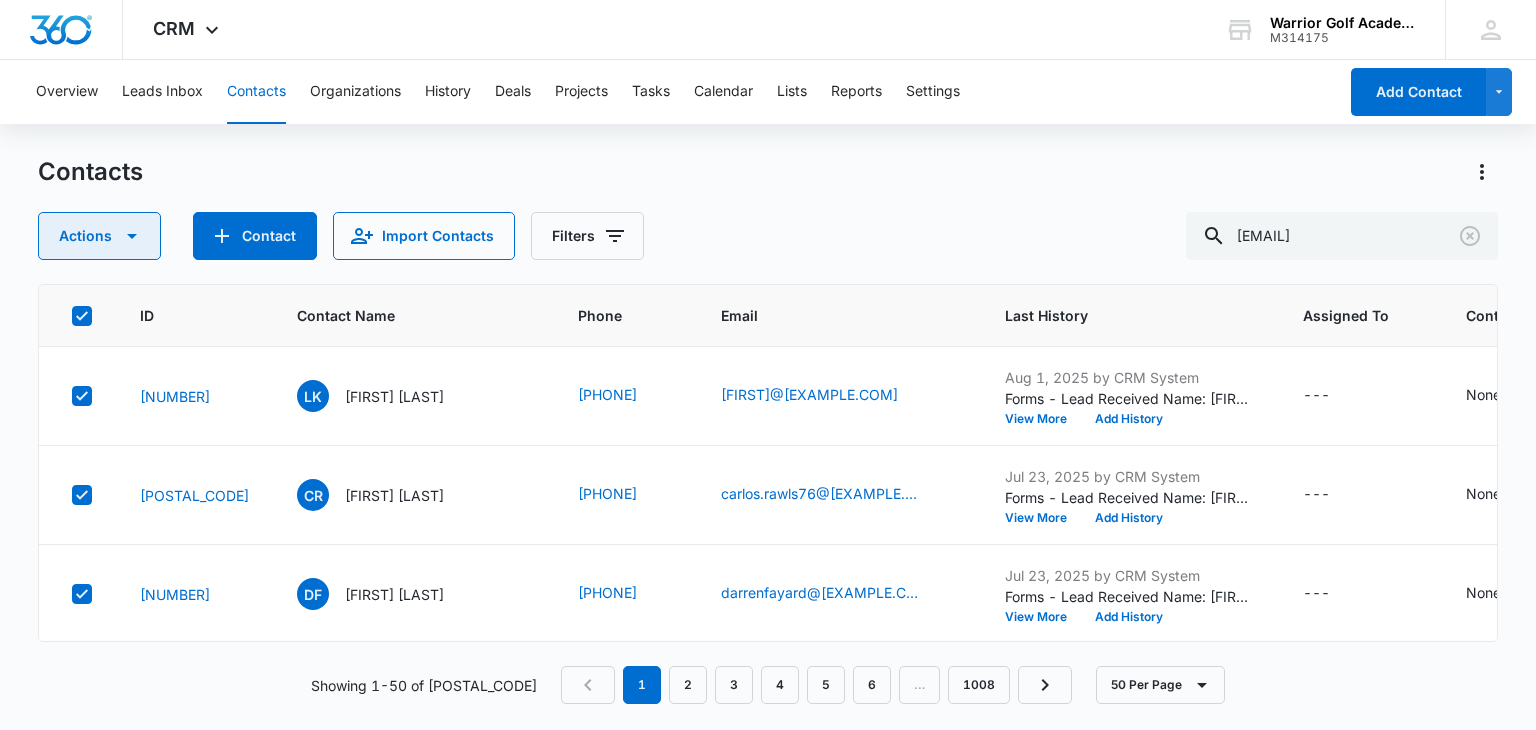 click 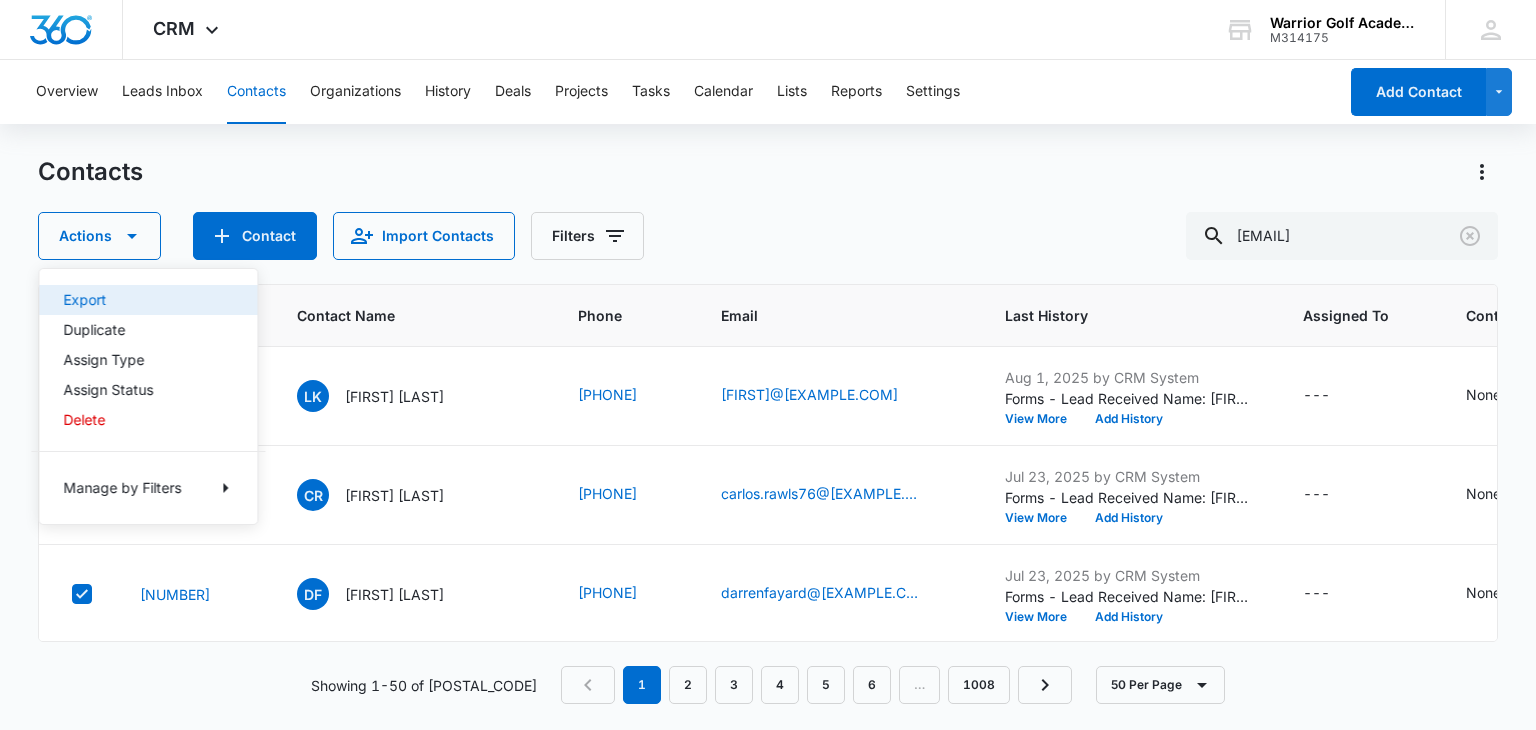 click on "Export" at bounding box center (136, 300) 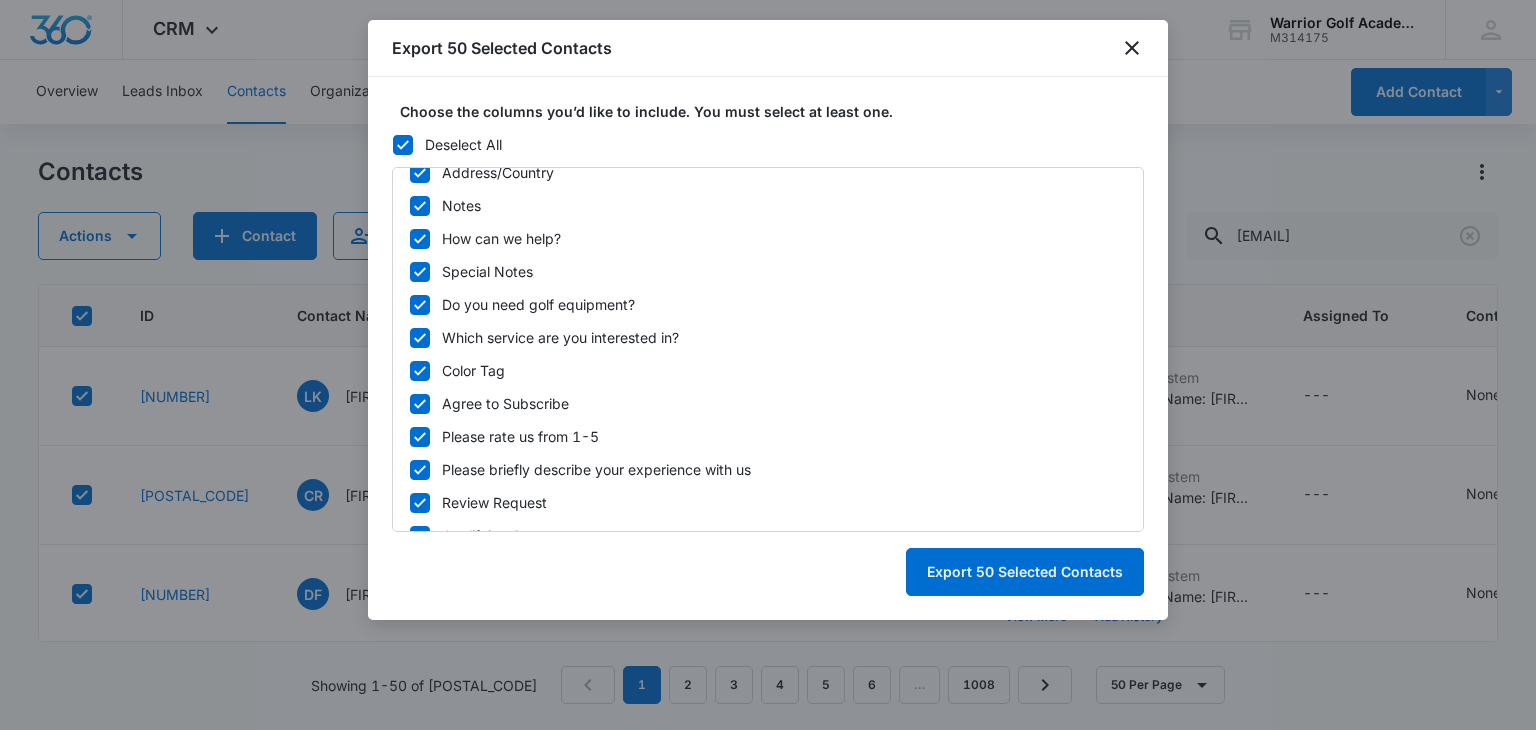 scroll, scrollTop: 803, scrollLeft: 0, axis: vertical 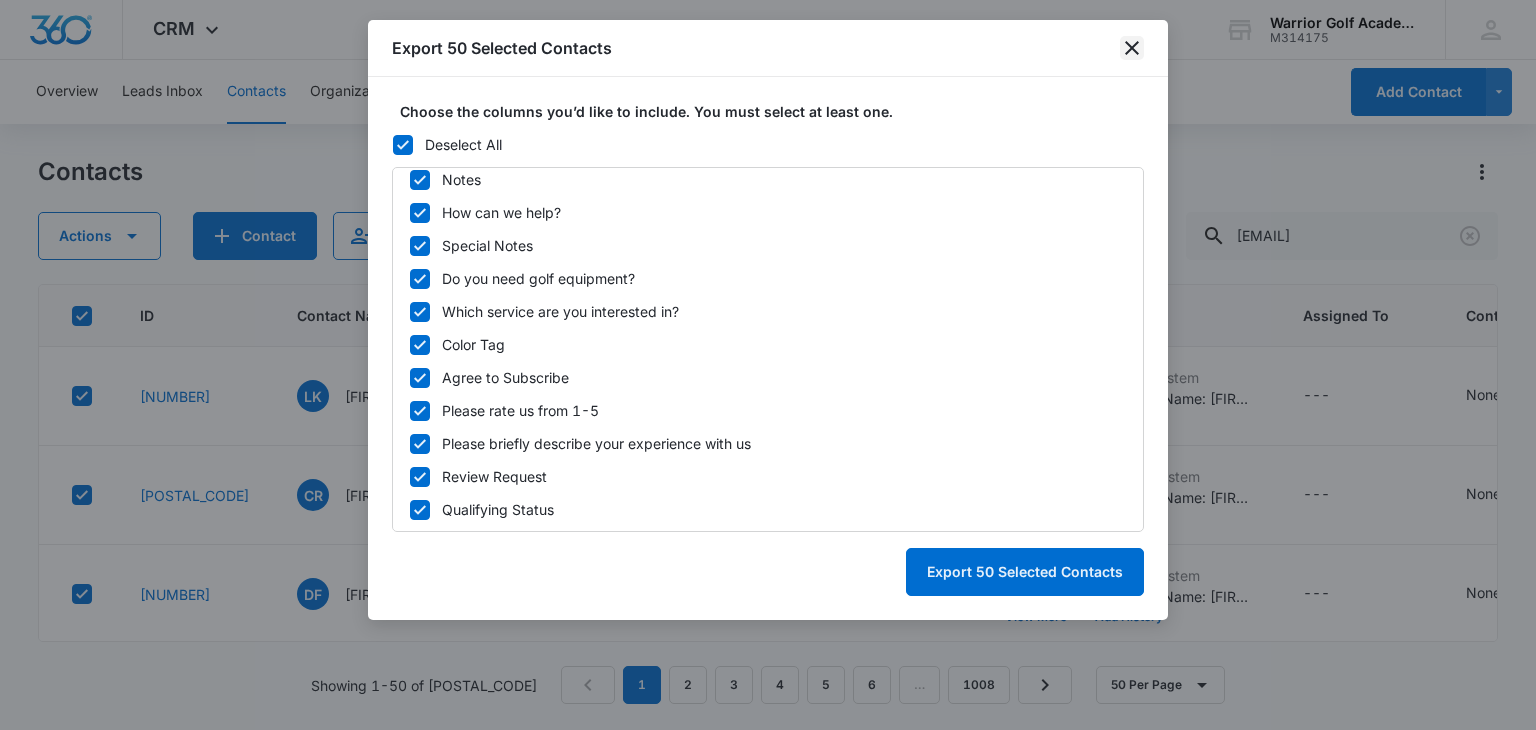 click 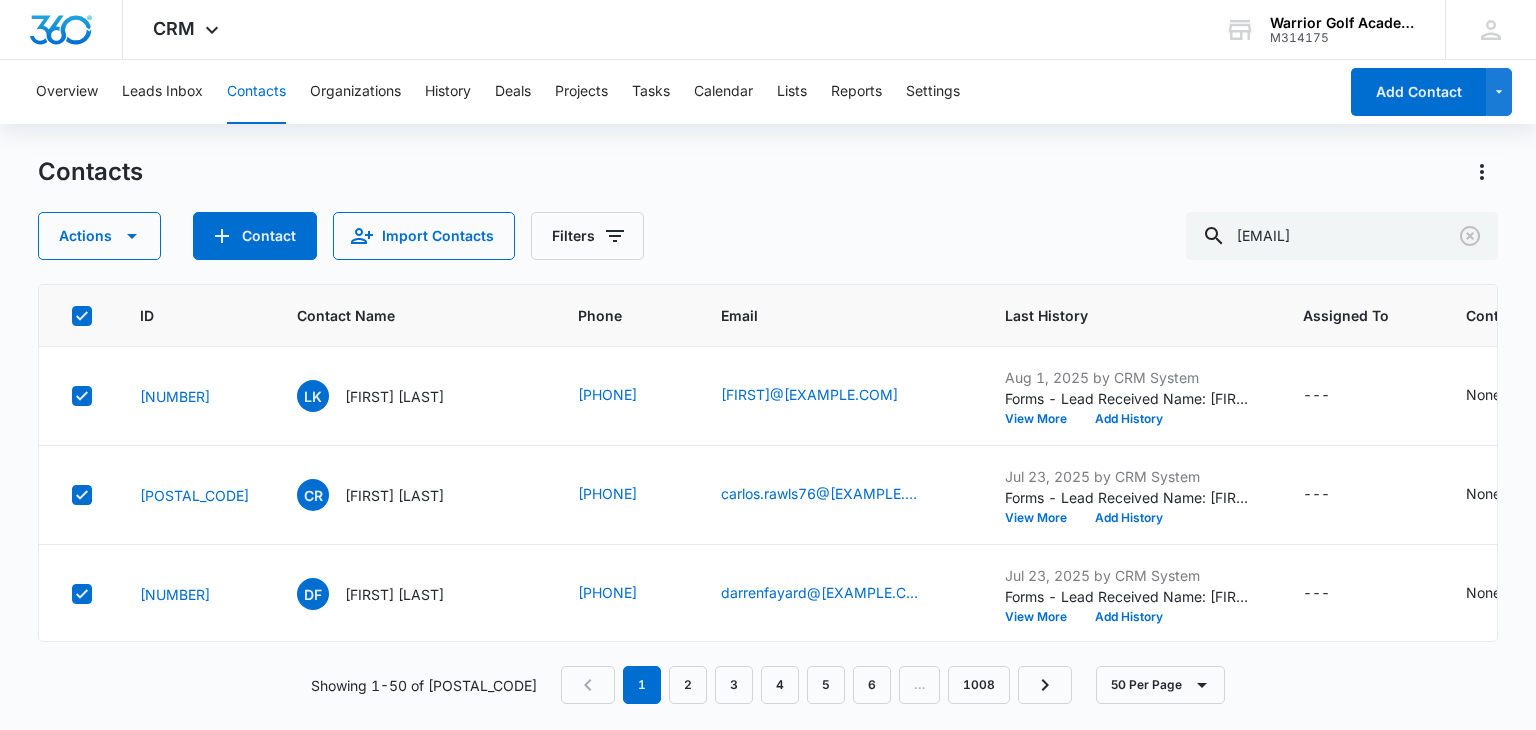 click on "Contacts" at bounding box center (767, 172) 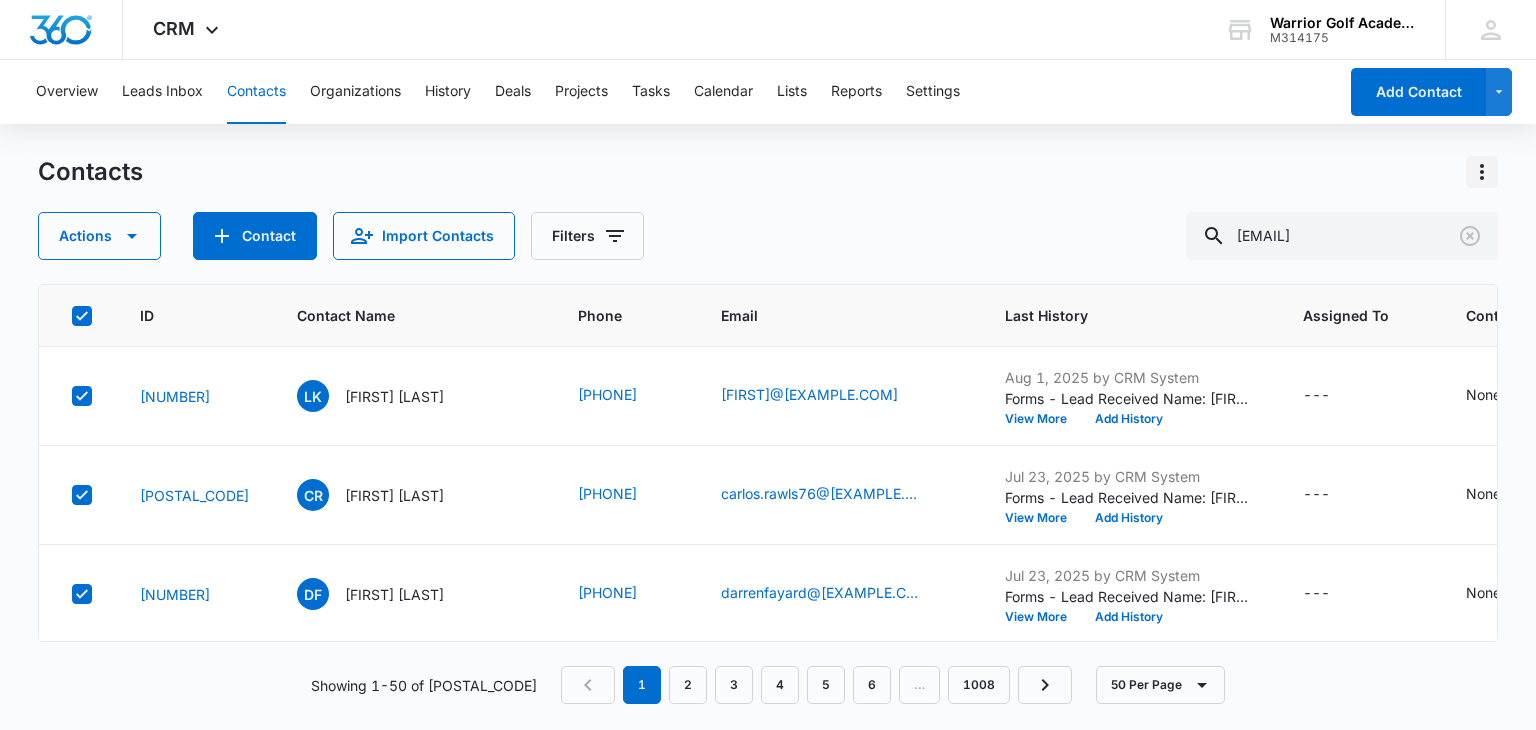 click 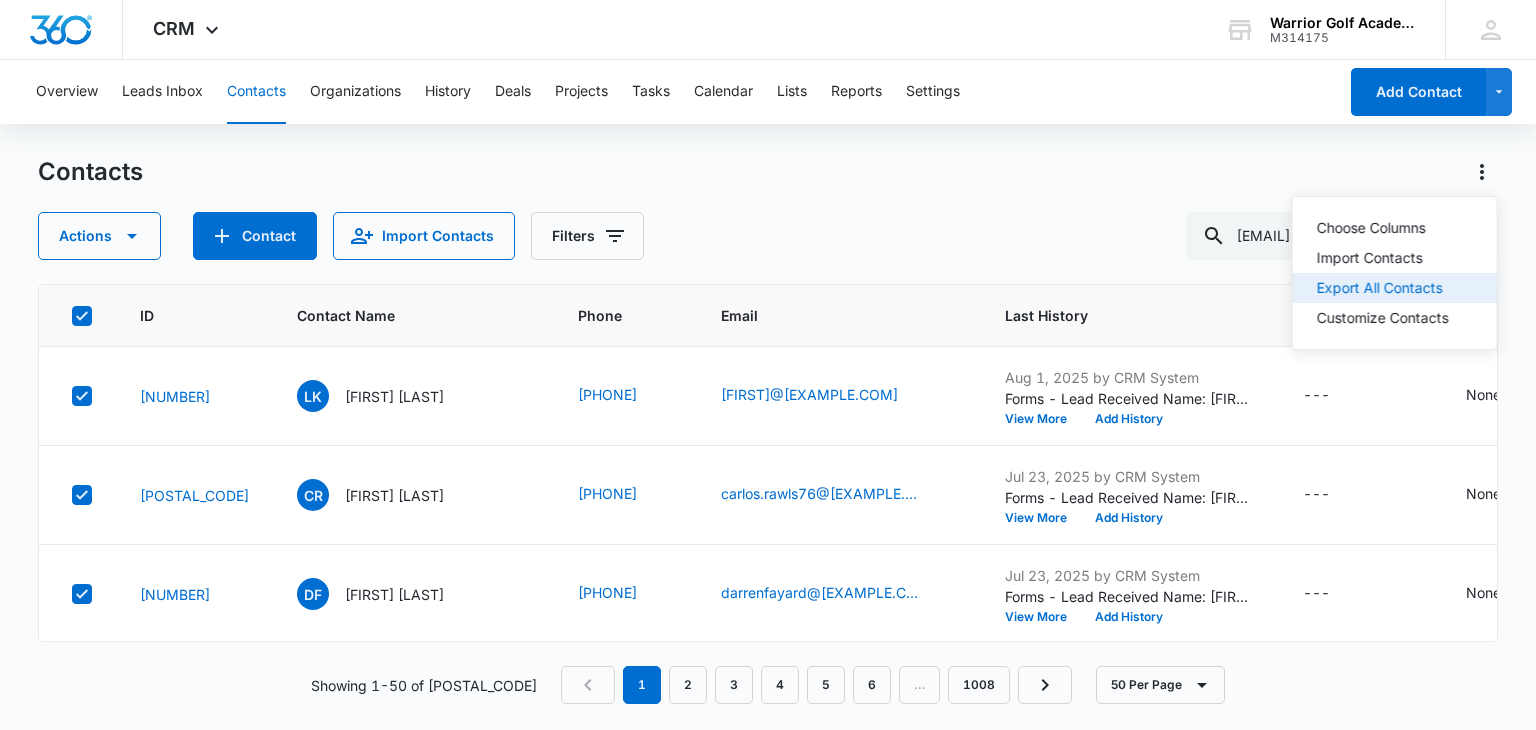 click on "Export All Contacts" at bounding box center [1383, 288] 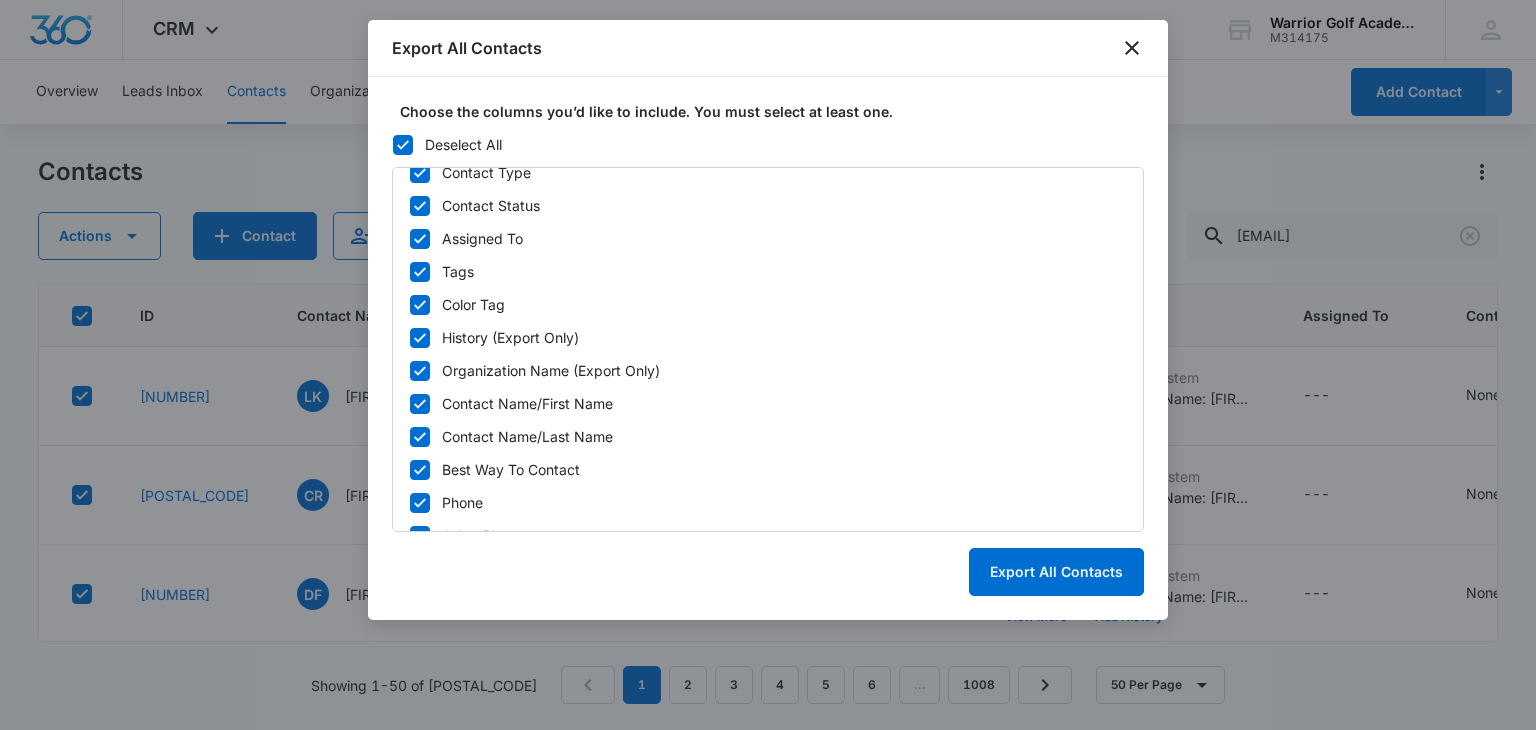 scroll, scrollTop: 200, scrollLeft: 0, axis: vertical 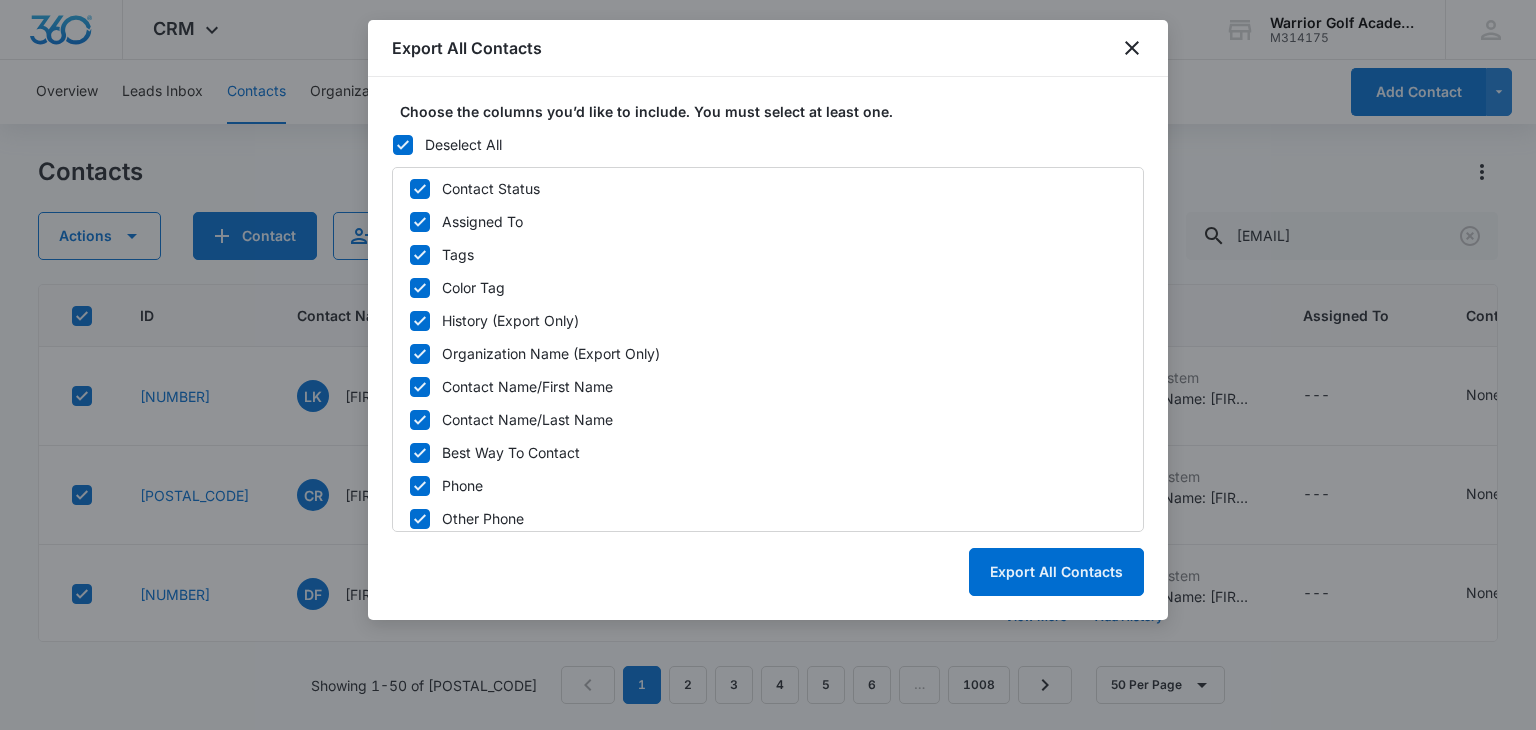 click 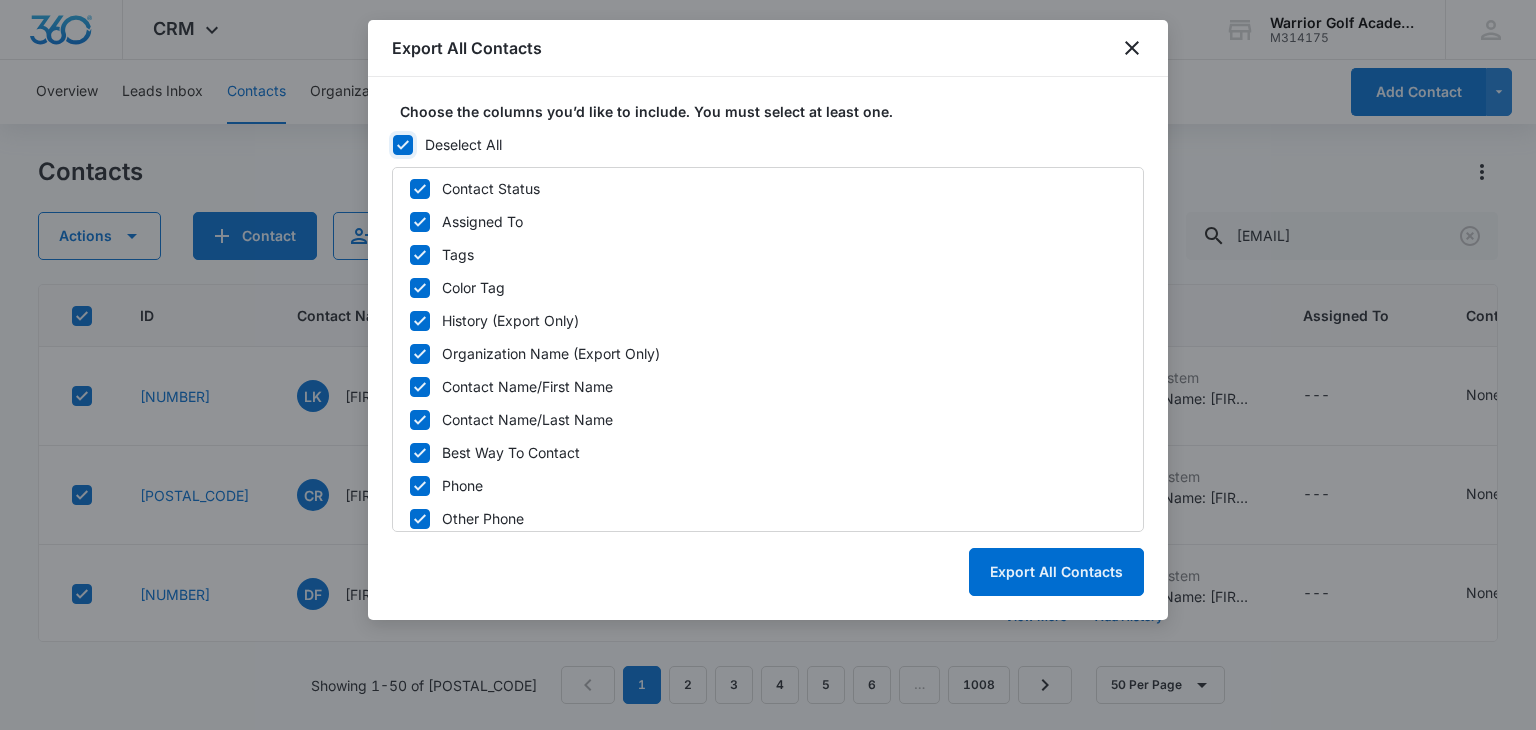 click on "Deselect All" at bounding box center (392, 145) 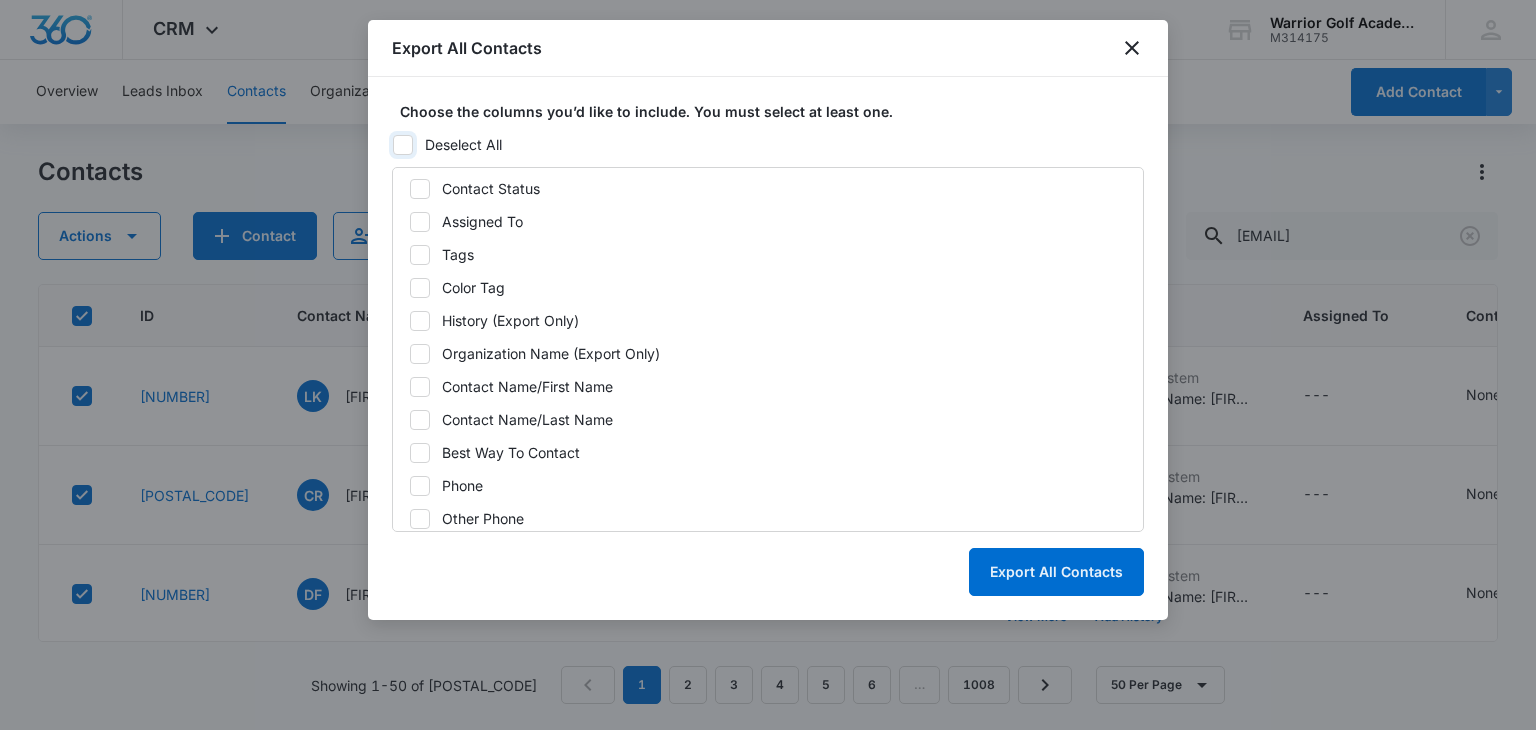 checkbox on "false" 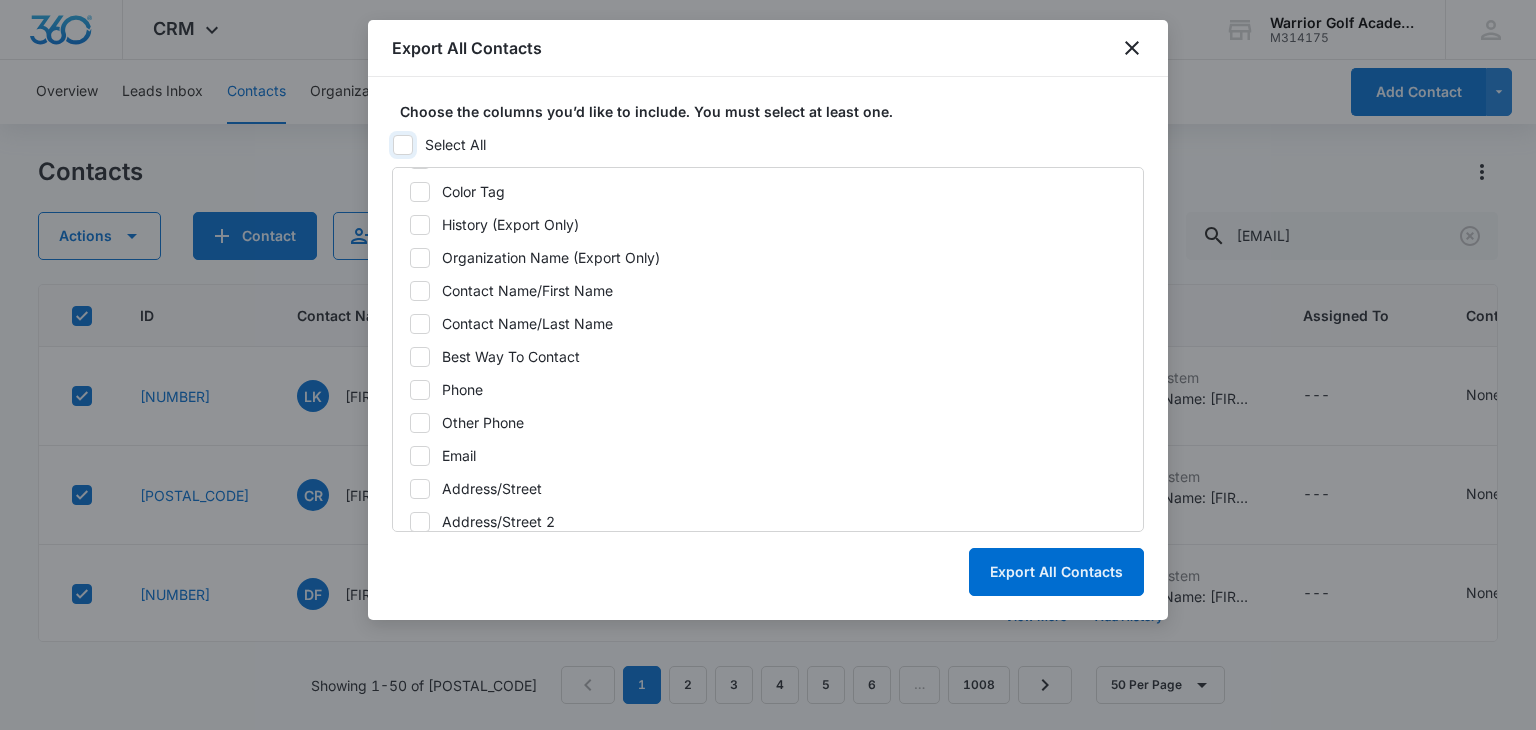 scroll, scrollTop: 303, scrollLeft: 0, axis: vertical 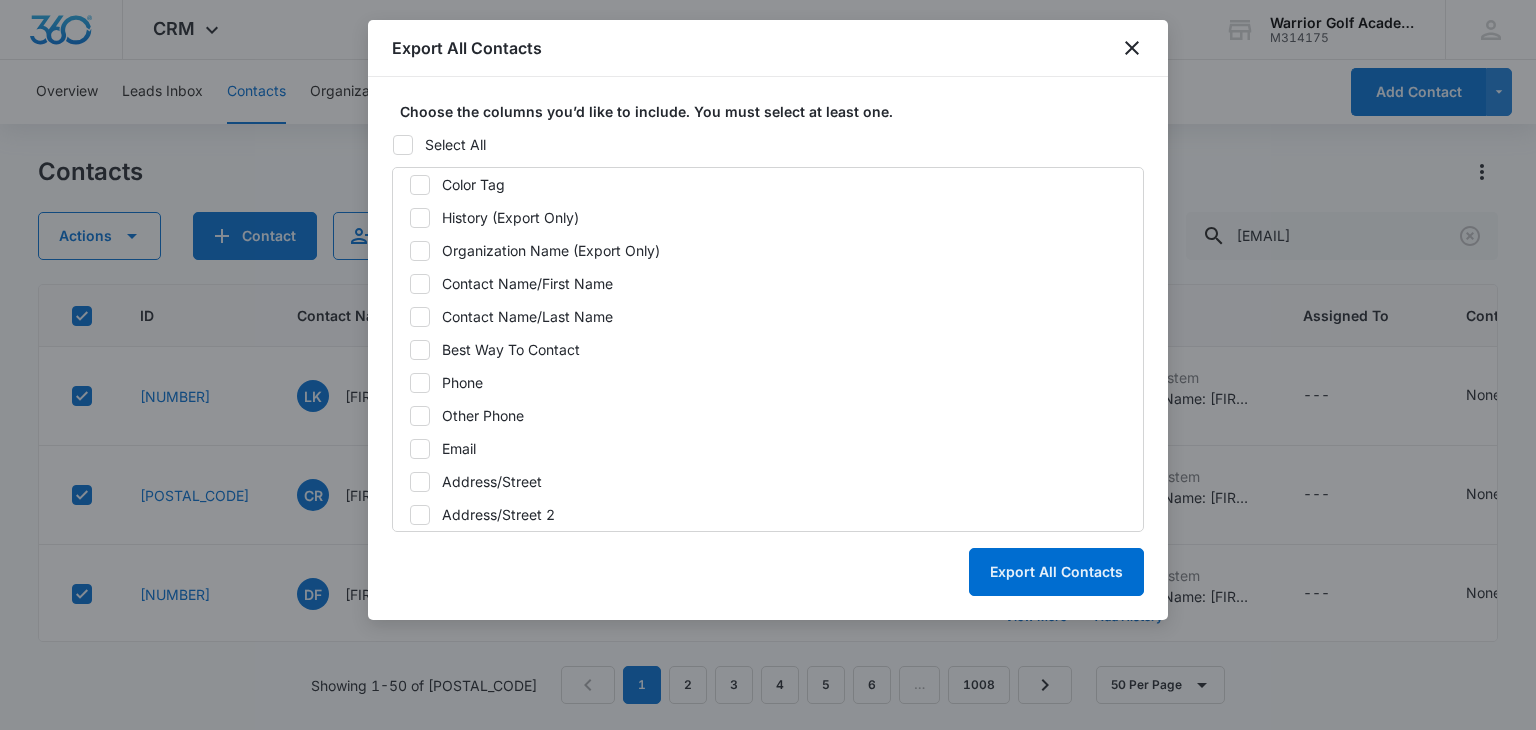 click on "Email" at bounding box center [459, 448] 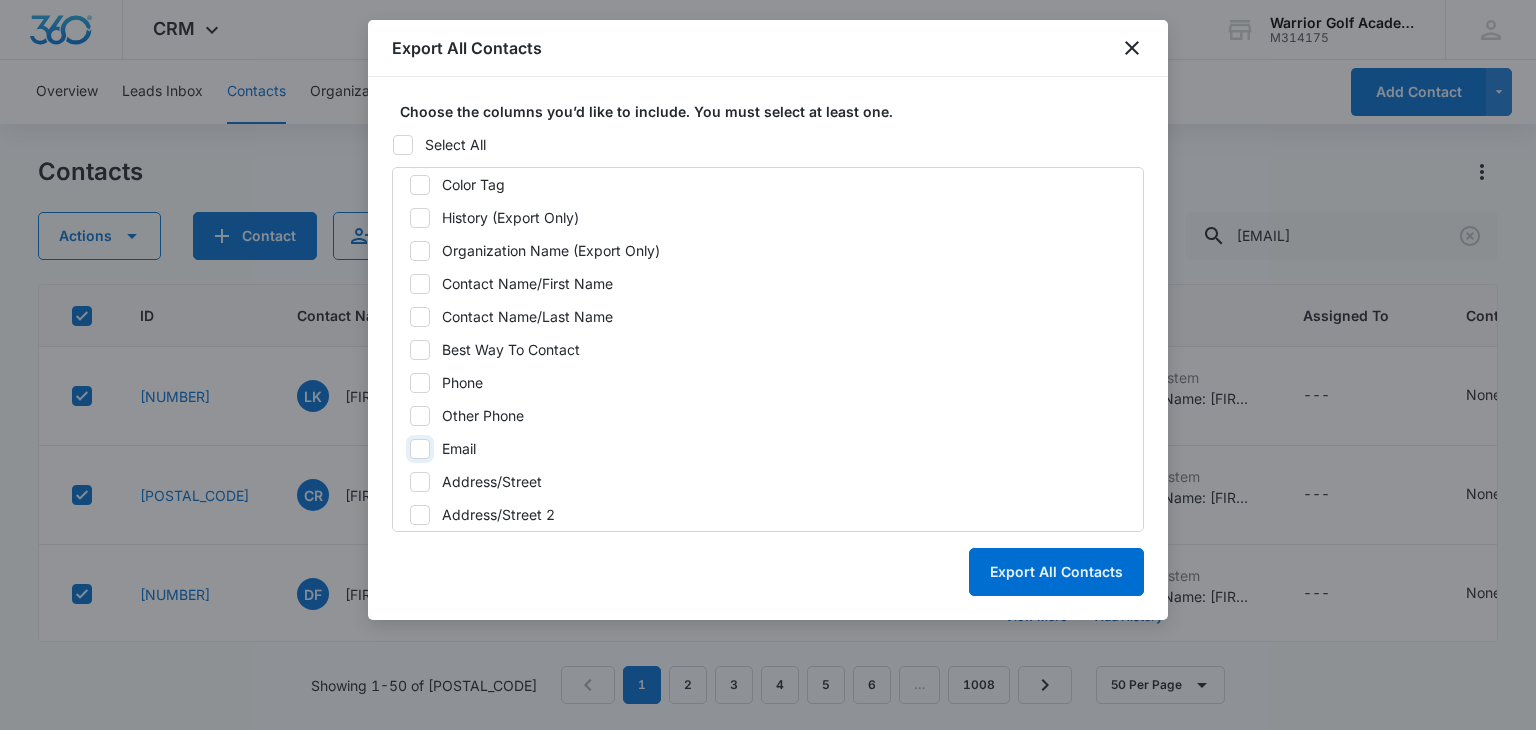 click on "Email" at bounding box center [409, 449] 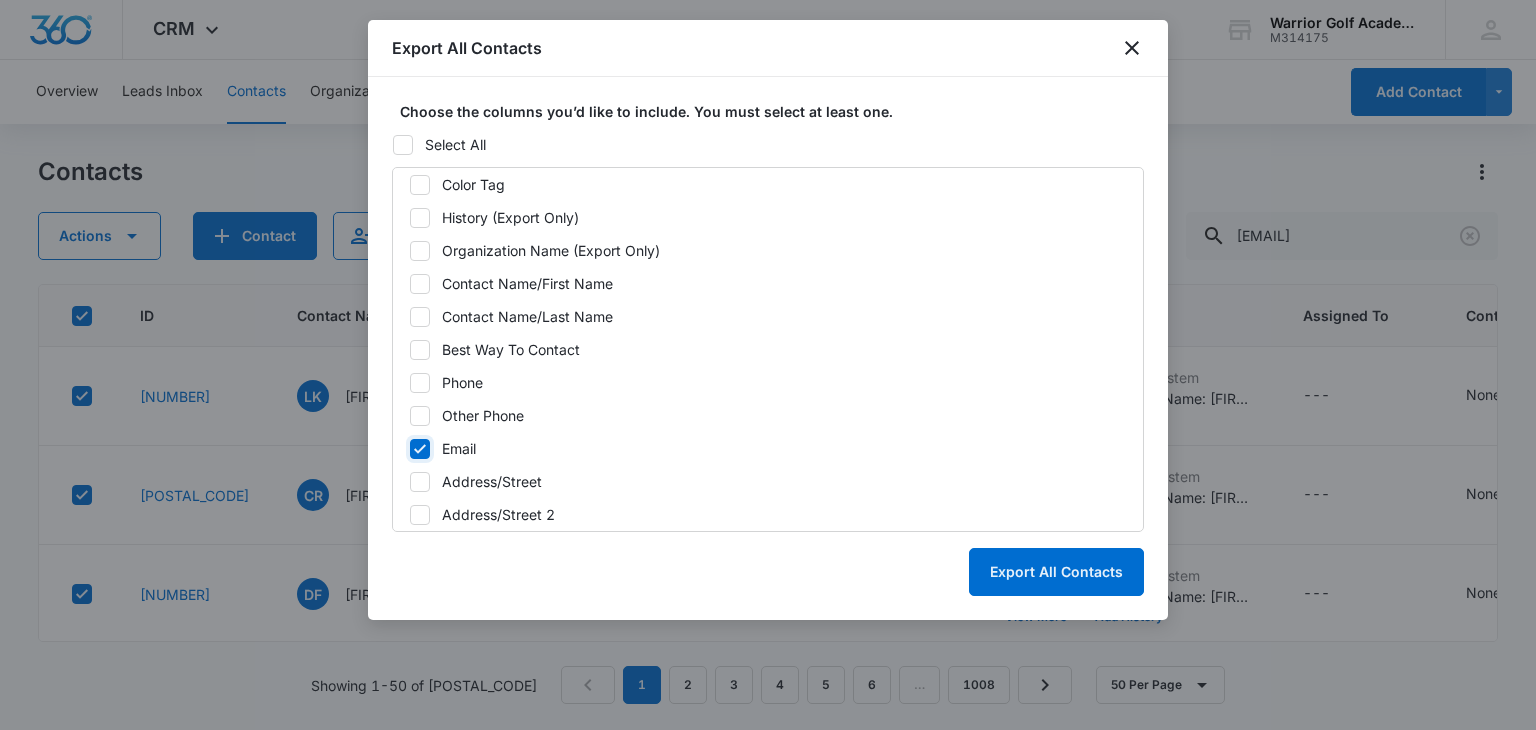 checkbox on "true" 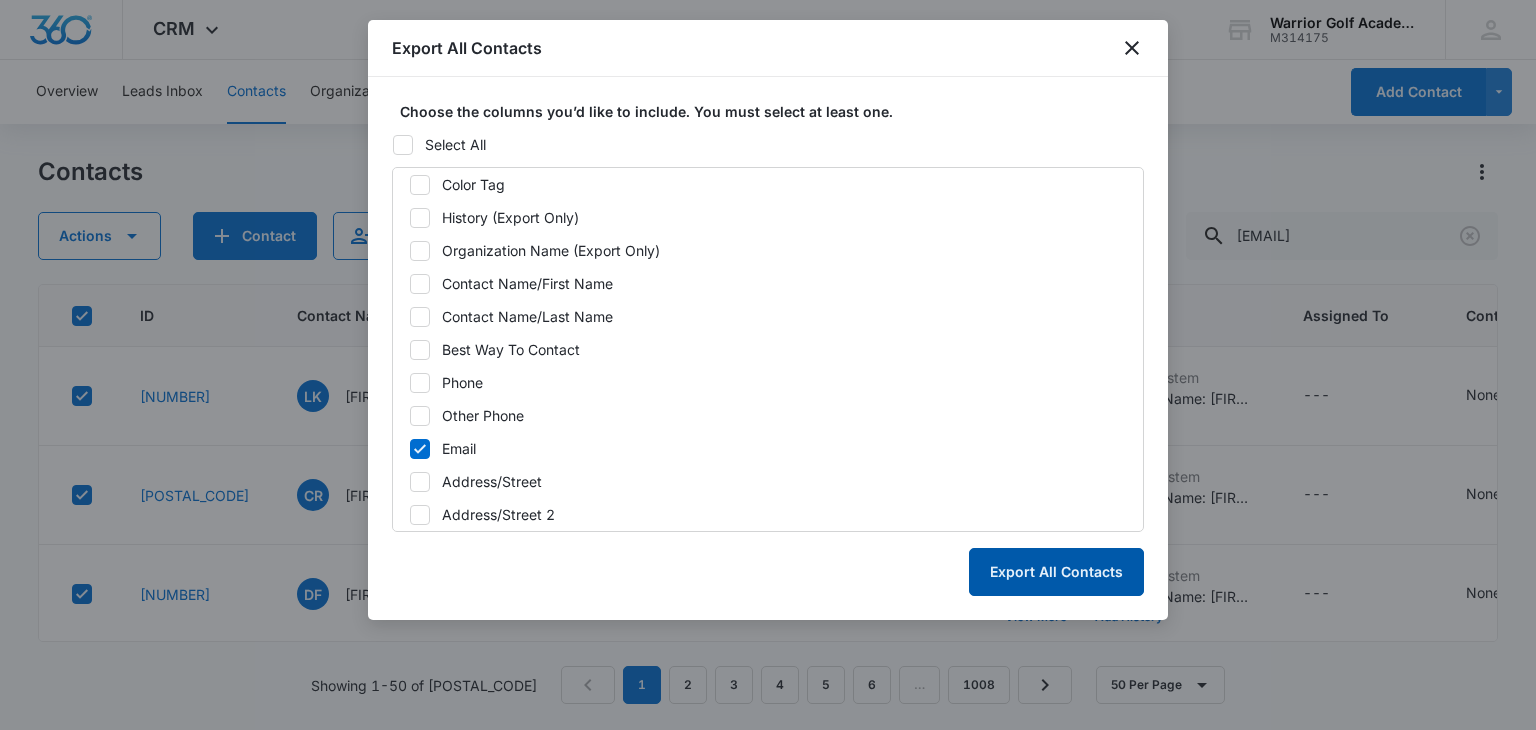 click on "Export All Contacts" at bounding box center (1056, 572) 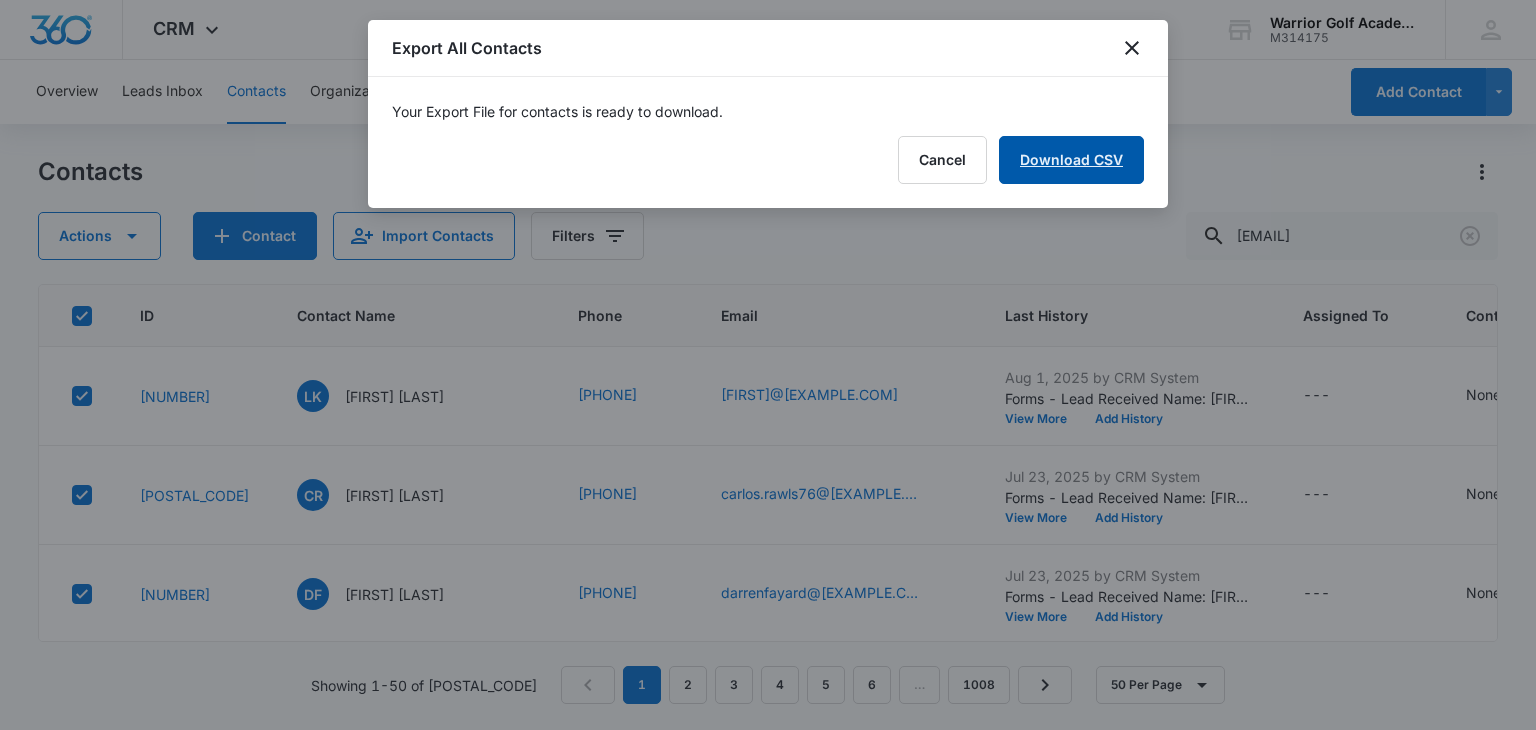 click on "Download CSV" at bounding box center [1071, 160] 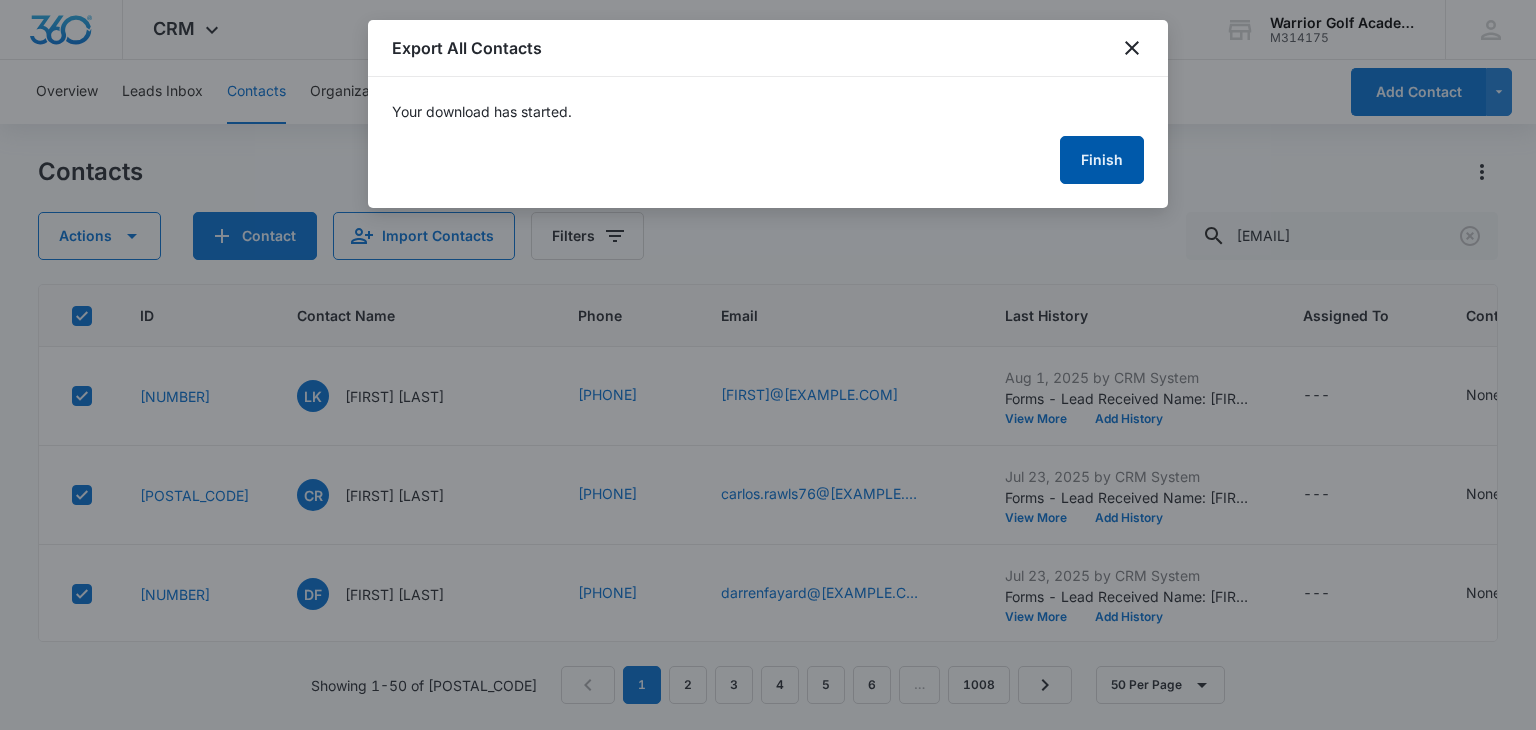 click on "Finish" at bounding box center [1102, 160] 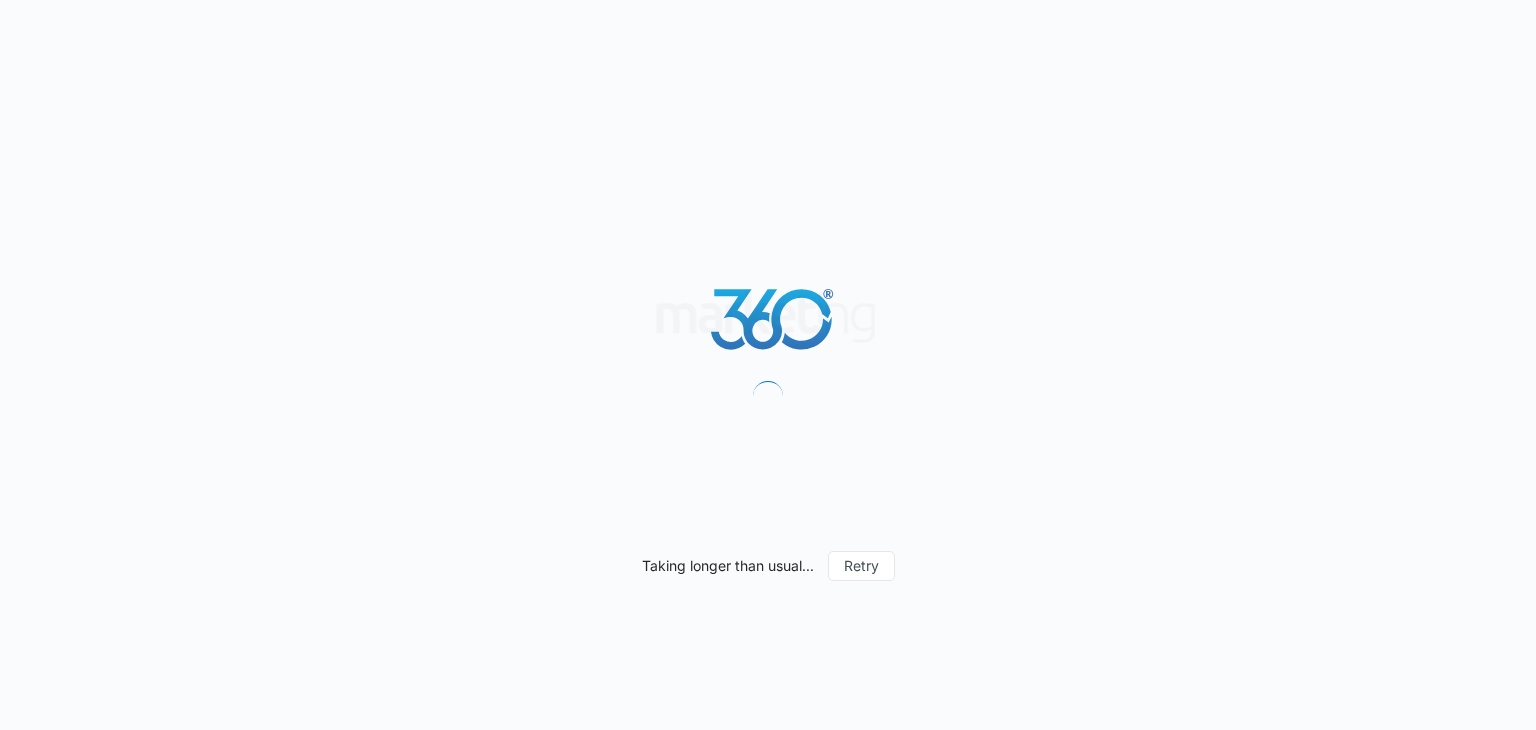scroll, scrollTop: 0, scrollLeft: 0, axis: both 